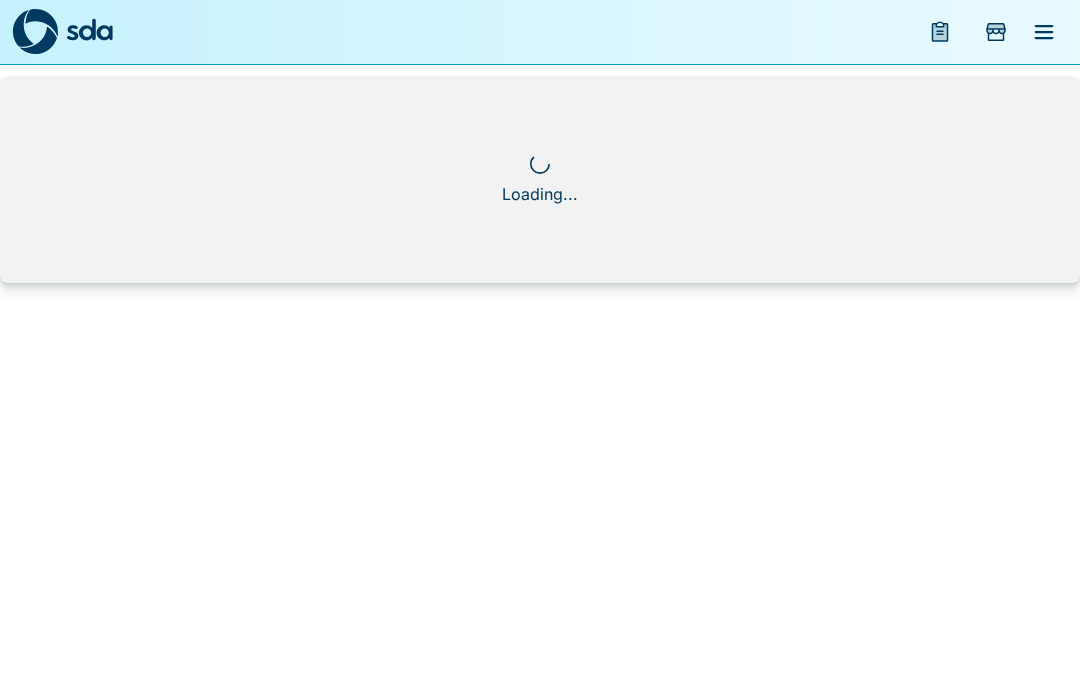 scroll, scrollTop: 0, scrollLeft: 0, axis: both 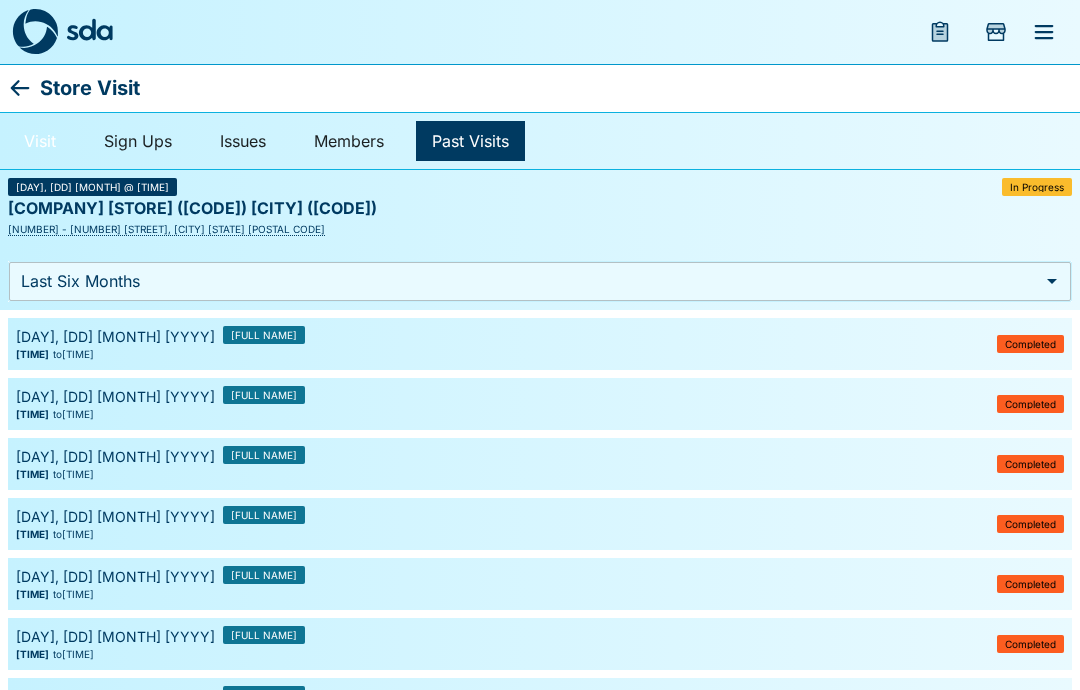 click on "Visit" at bounding box center (40, 141) 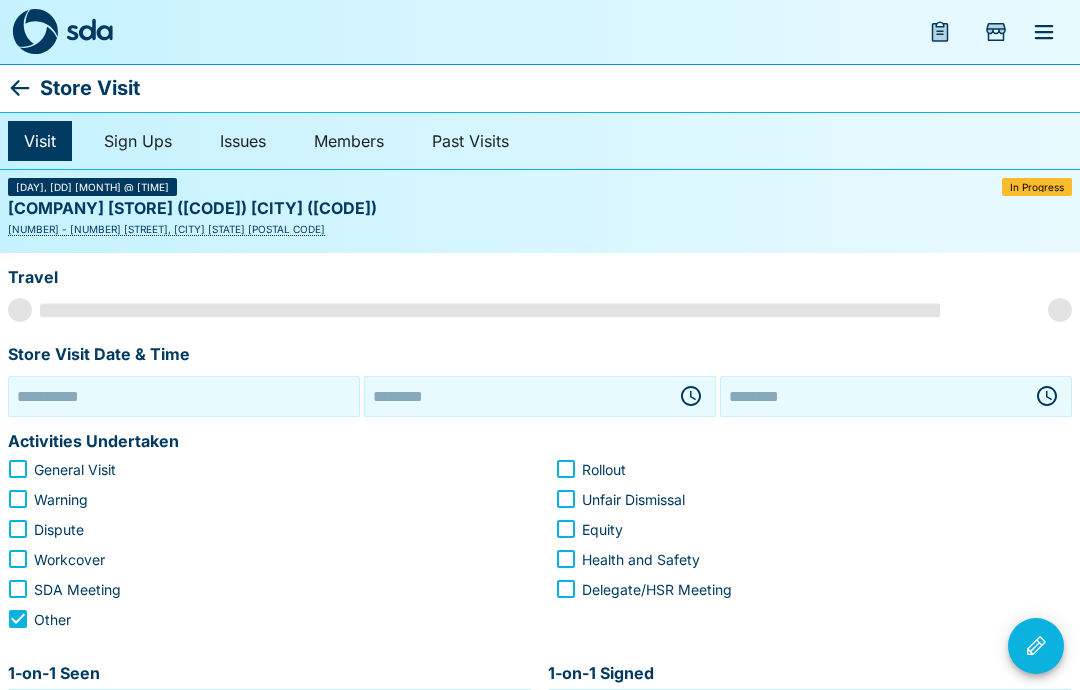 type on "**********" 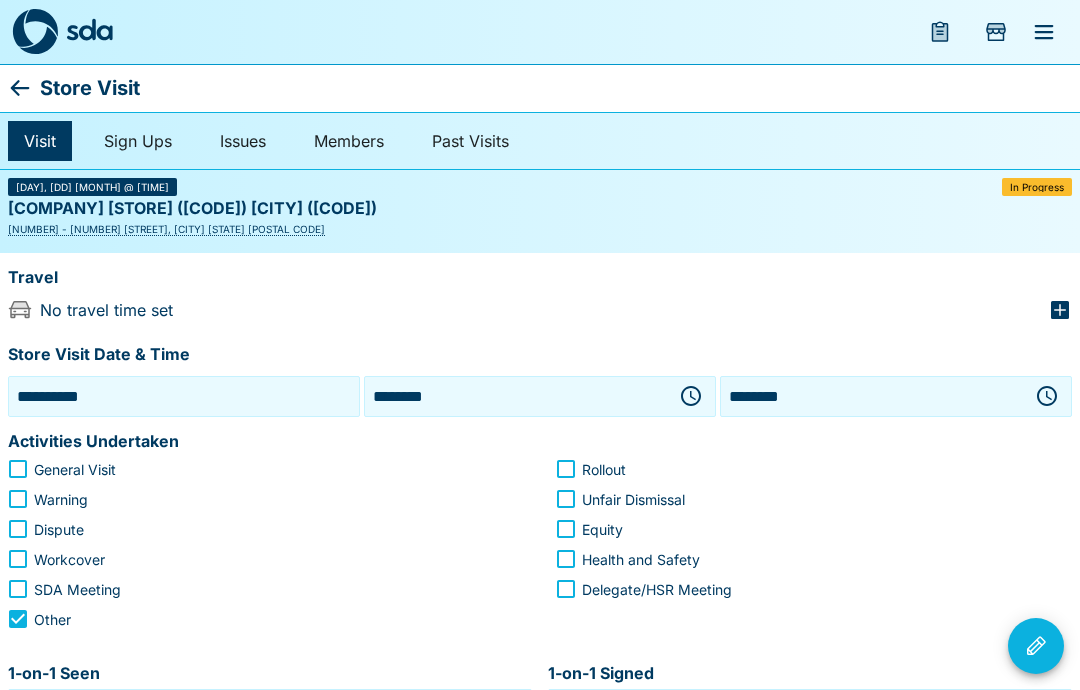 click 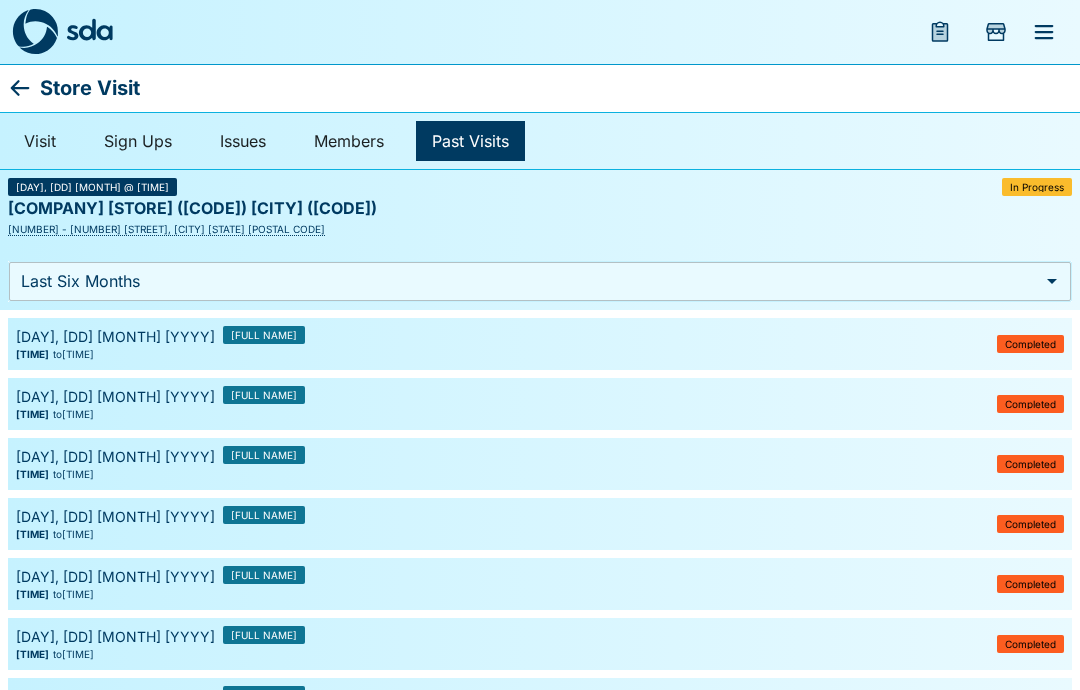 click on "Store Visit" at bounding box center [540, 88] 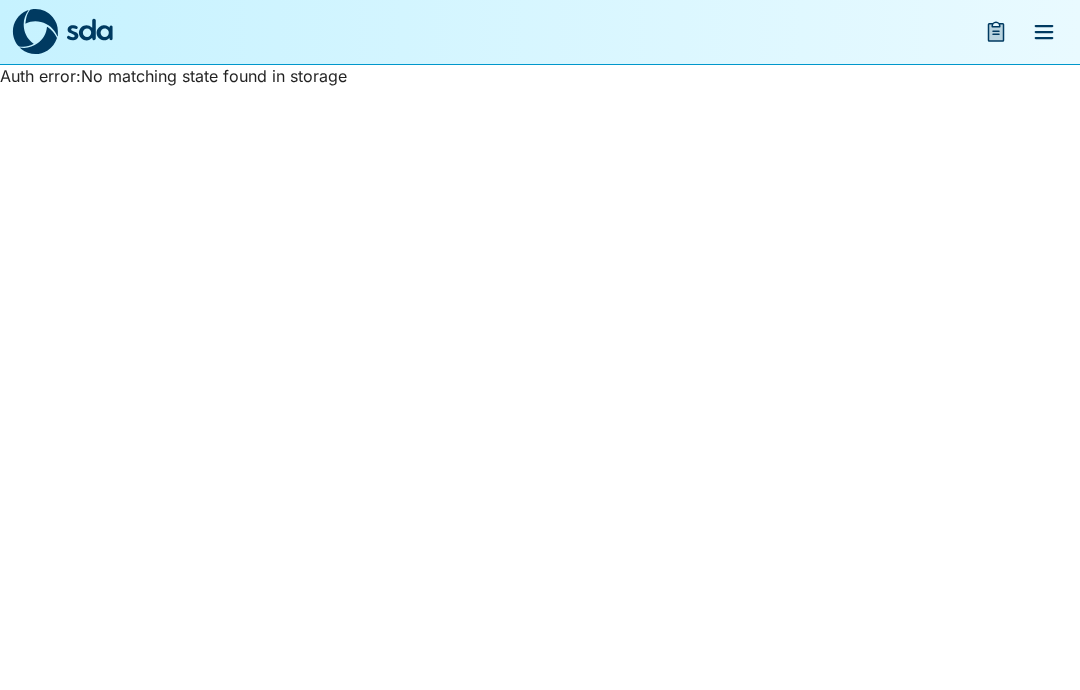 scroll, scrollTop: 0, scrollLeft: 0, axis: both 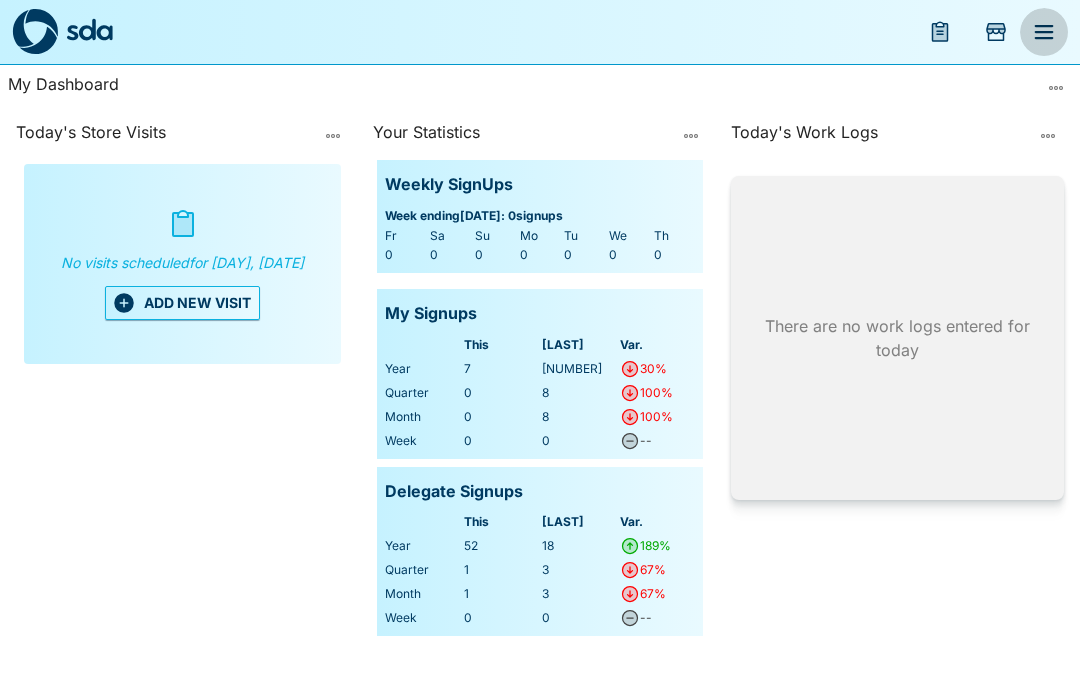 click 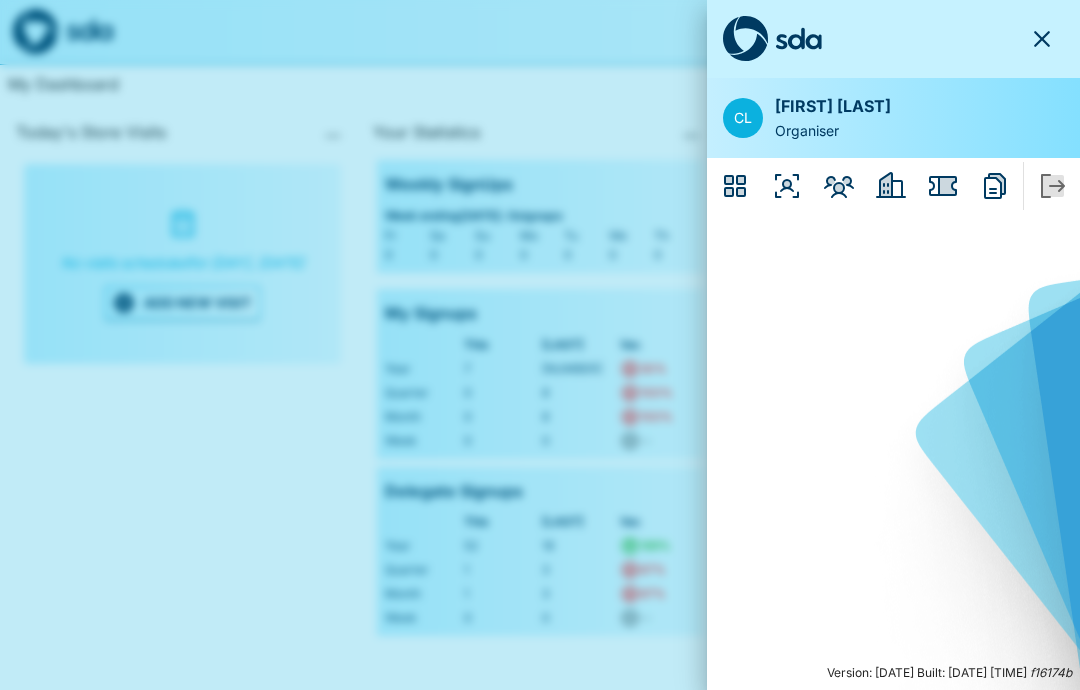 click at bounding box center (787, 186) 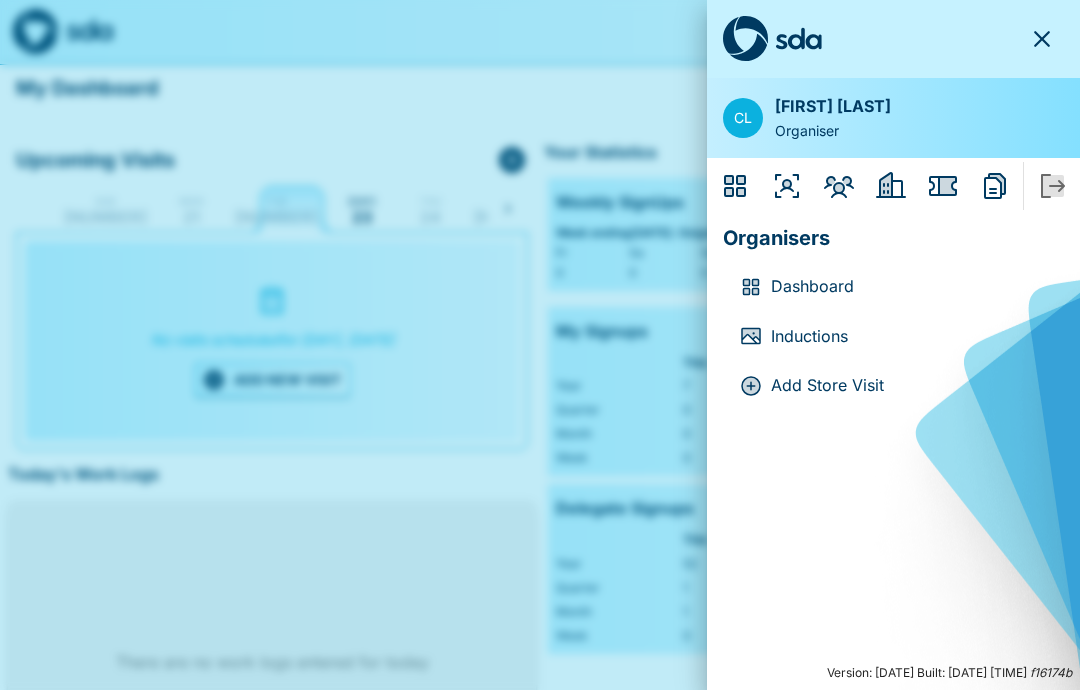 click at bounding box center (540, 345) 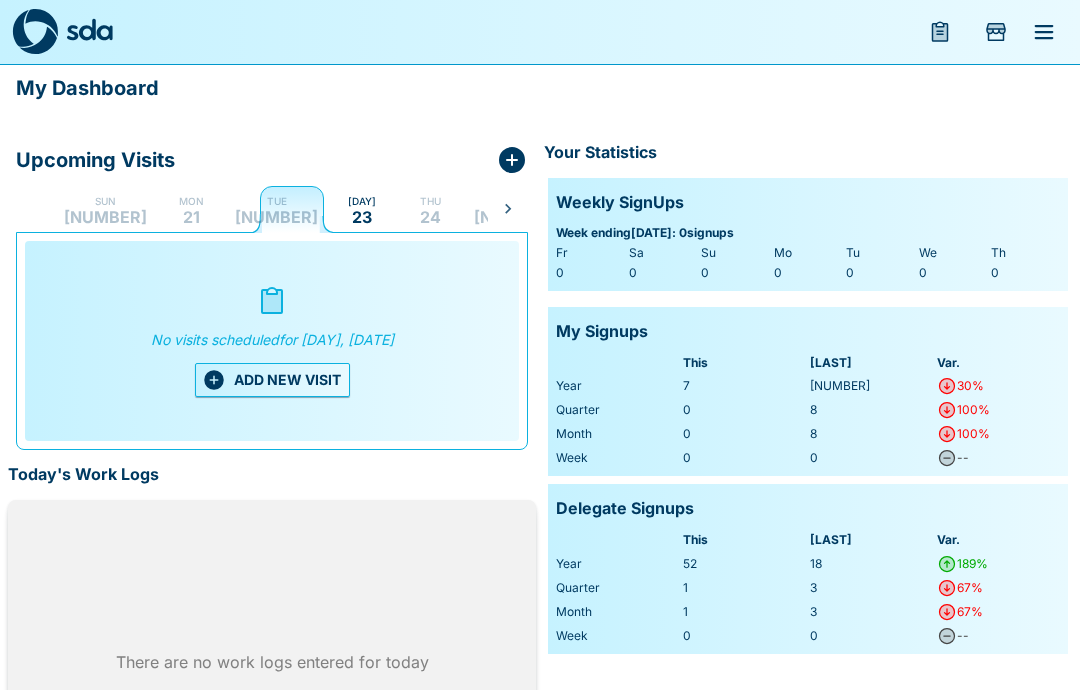 click on "ADD NEW VISIT" at bounding box center (272, 380) 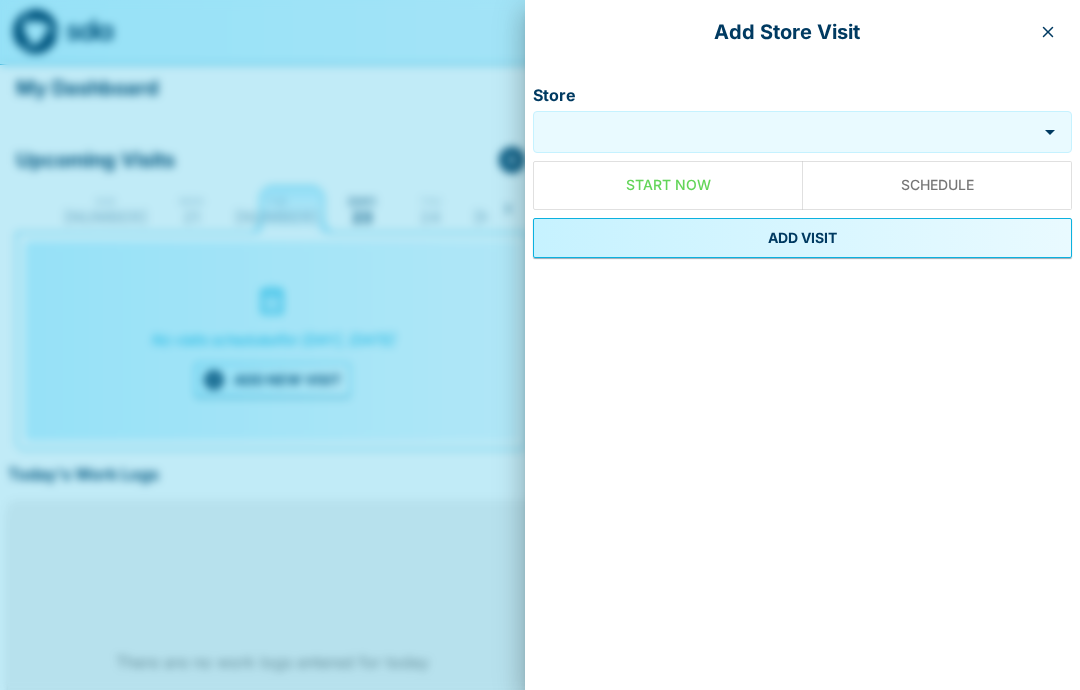 click on "Store" at bounding box center [785, 132] 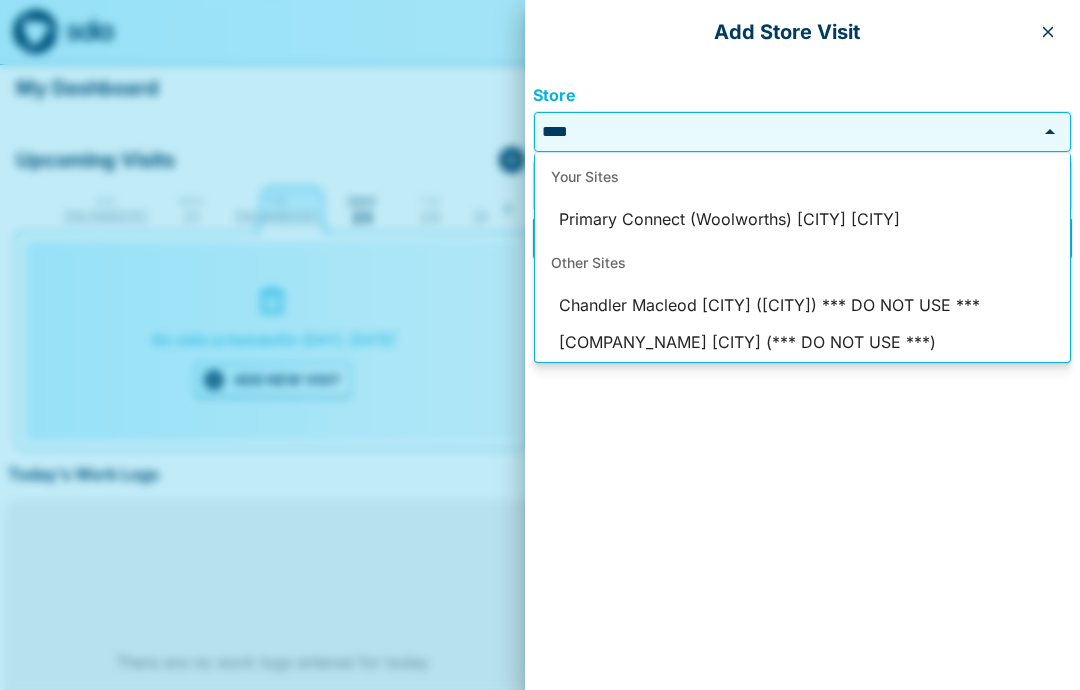 click on "Primary Connect (Woolworths) [CITY] [CITY]" at bounding box center [802, 220] 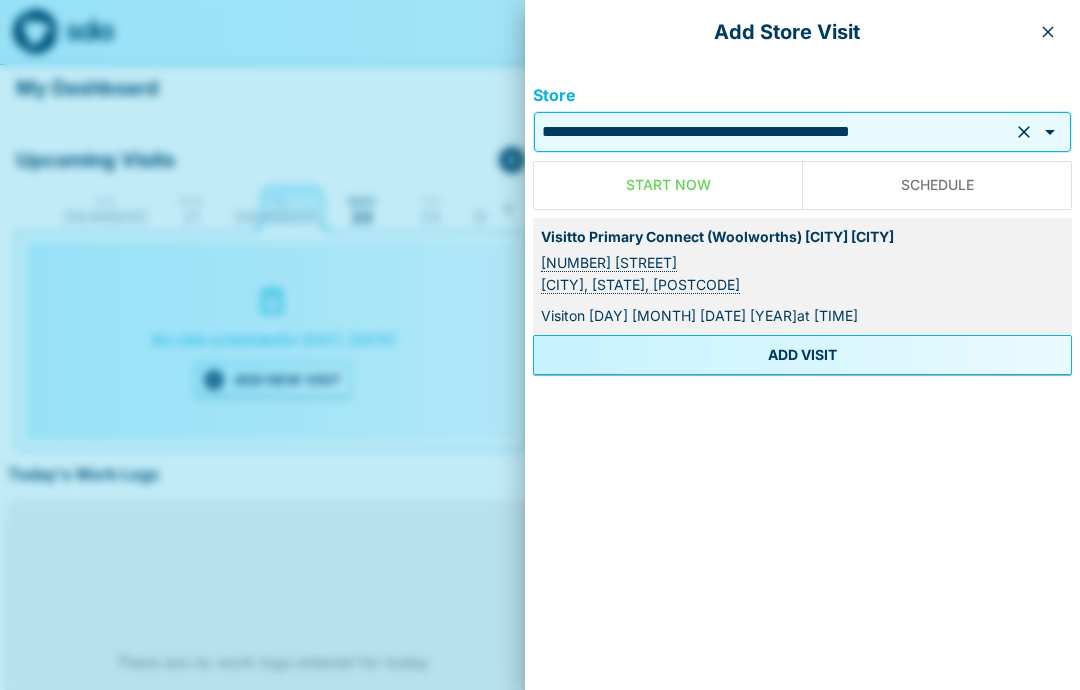 click on "ADD VISIT" at bounding box center [802, 355] 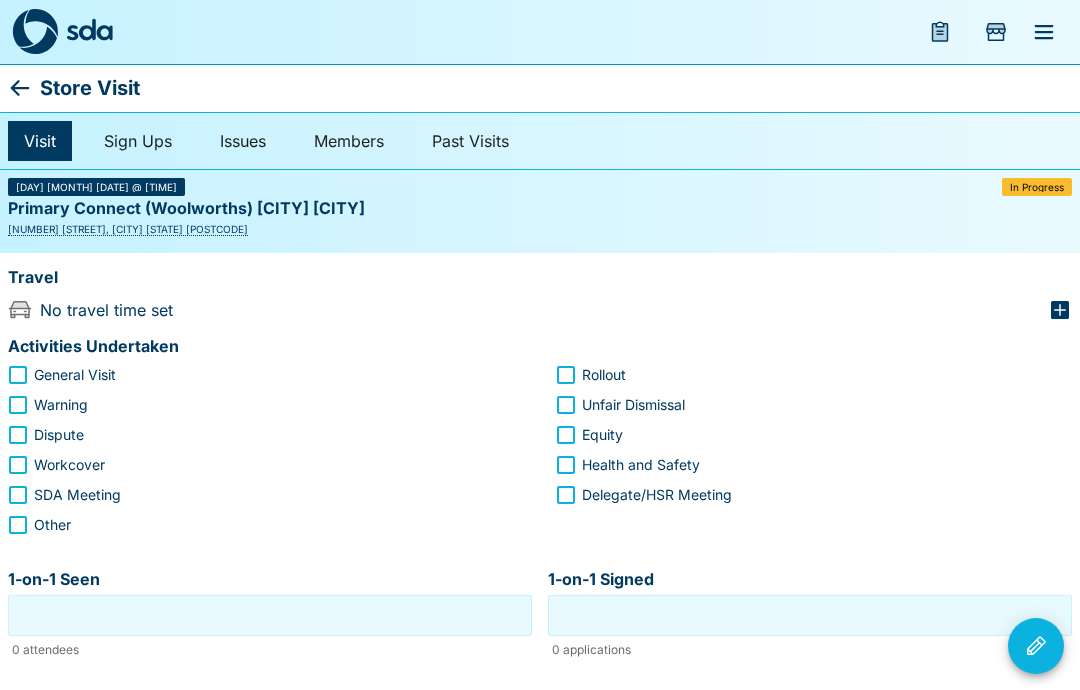 click 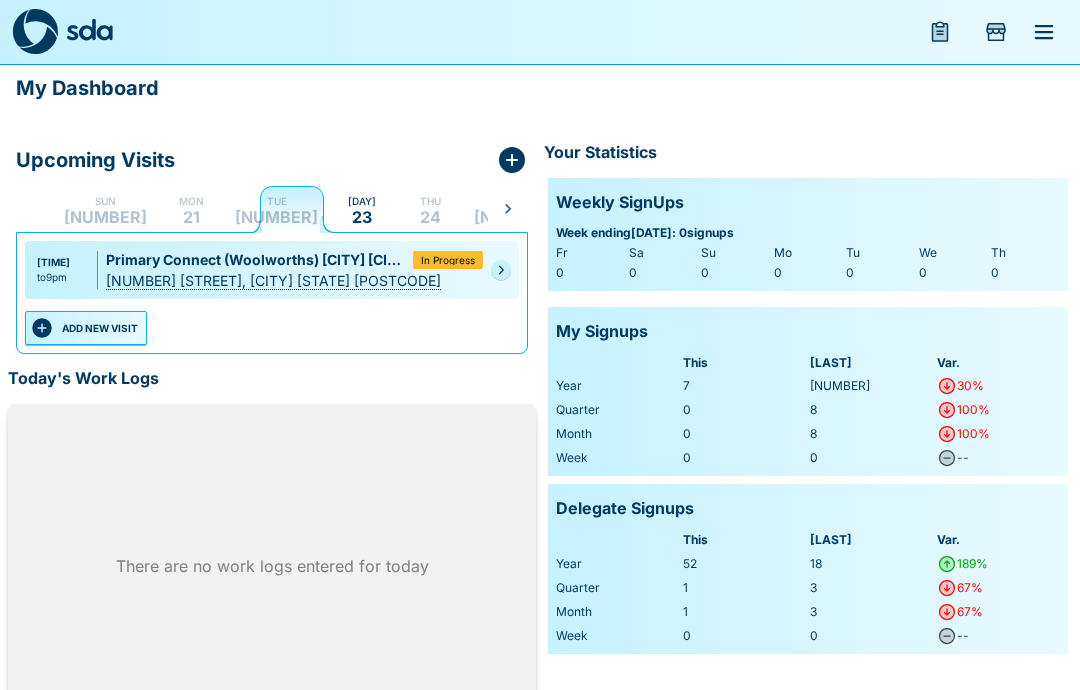 click at bounding box center [501, 270] 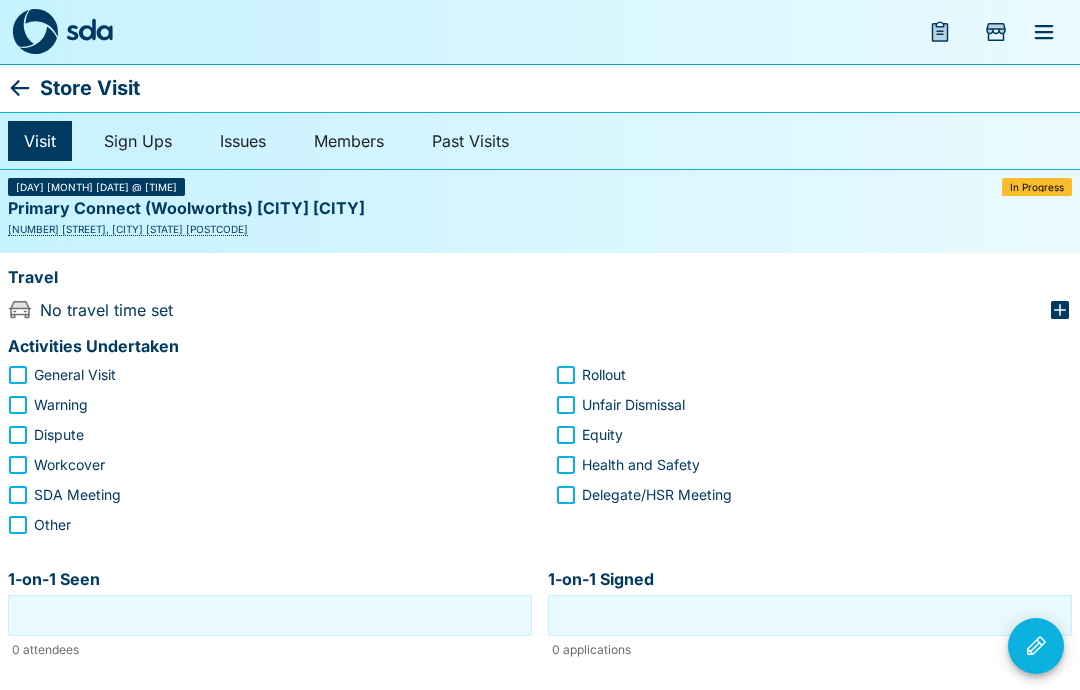 click 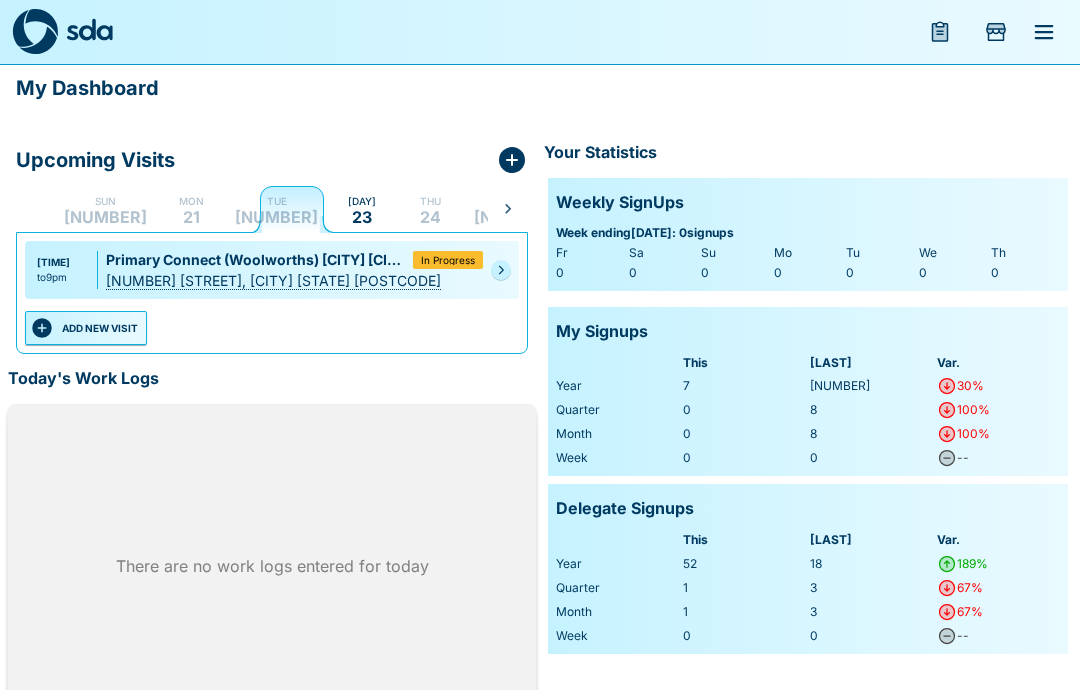 click on "ADD NEW VISIT" at bounding box center (86, 328) 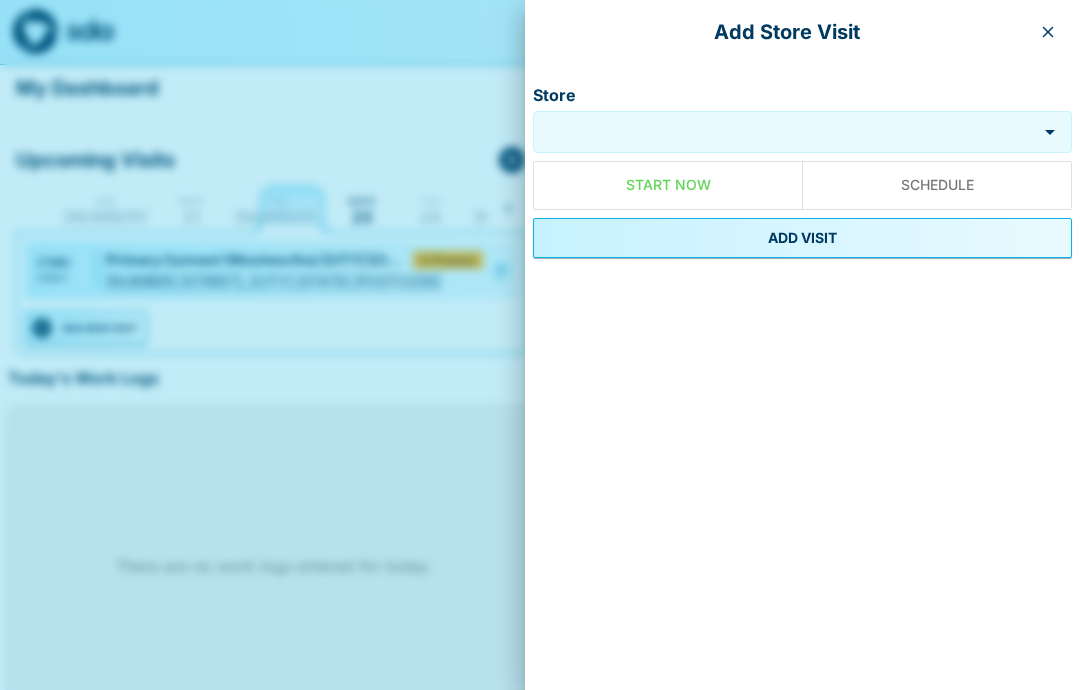 click on "Store" at bounding box center [785, 132] 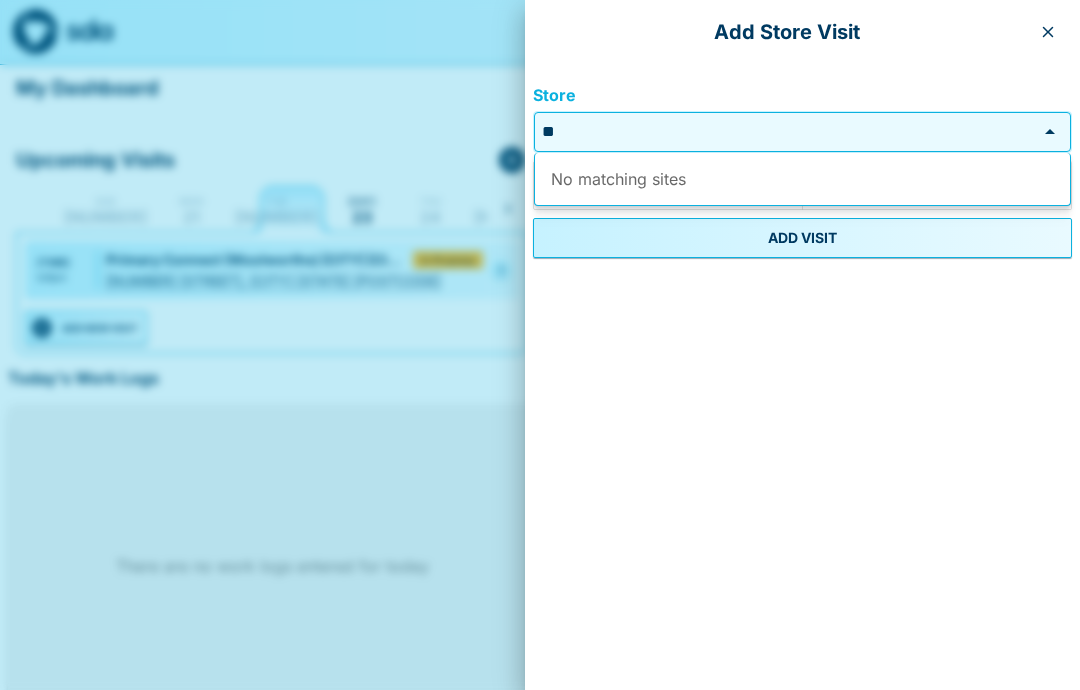 type on "*" 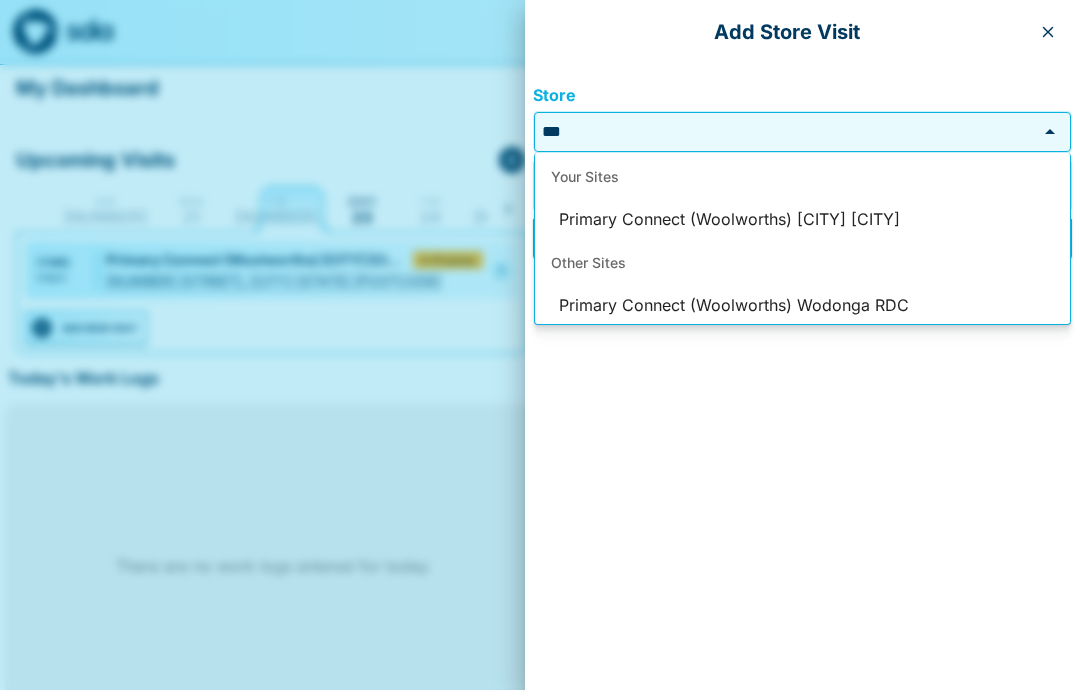 click on "Primary Connect (Woolworths) [CITY] [CITY]" at bounding box center (802, 220) 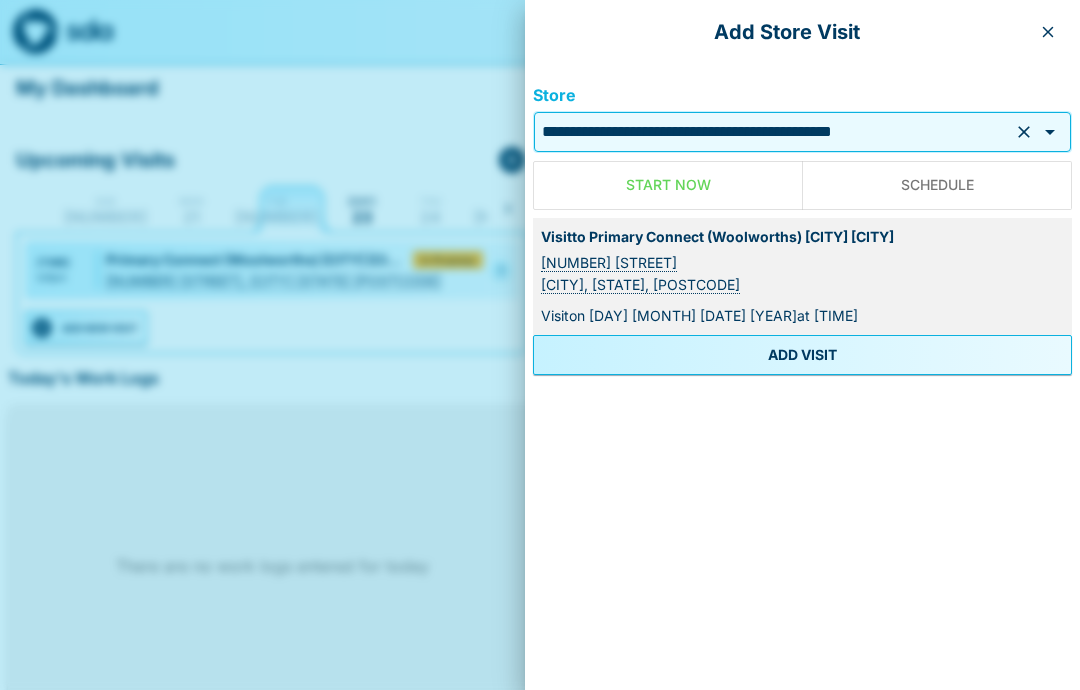 click on "Start Now" at bounding box center (668, 185) 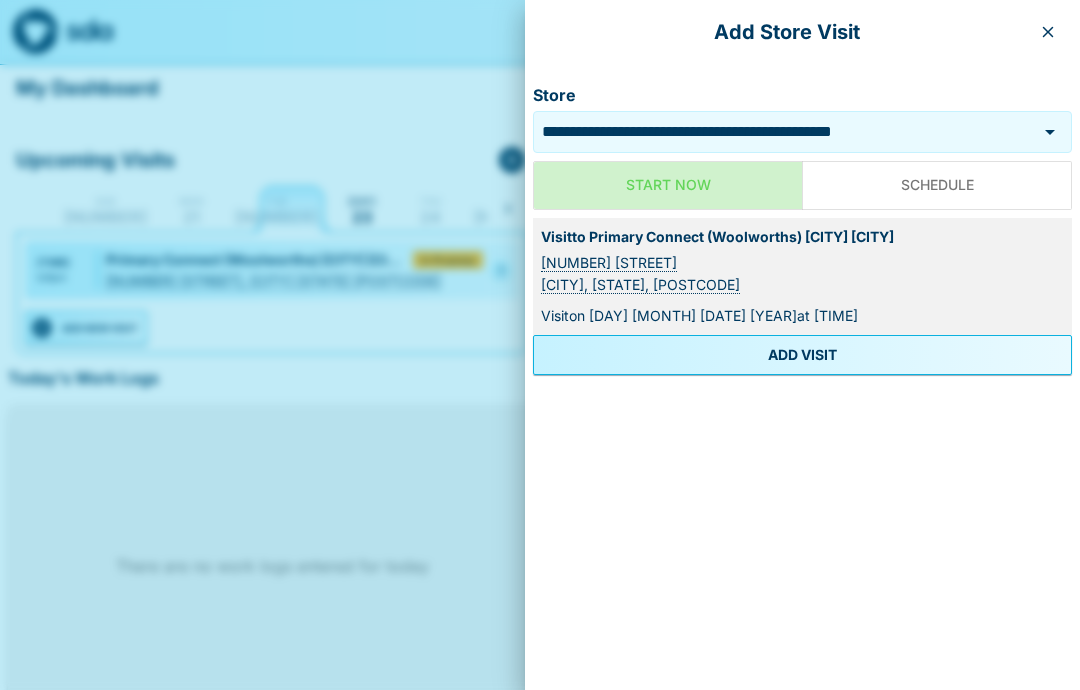 click on "Start Now" at bounding box center (668, 185) 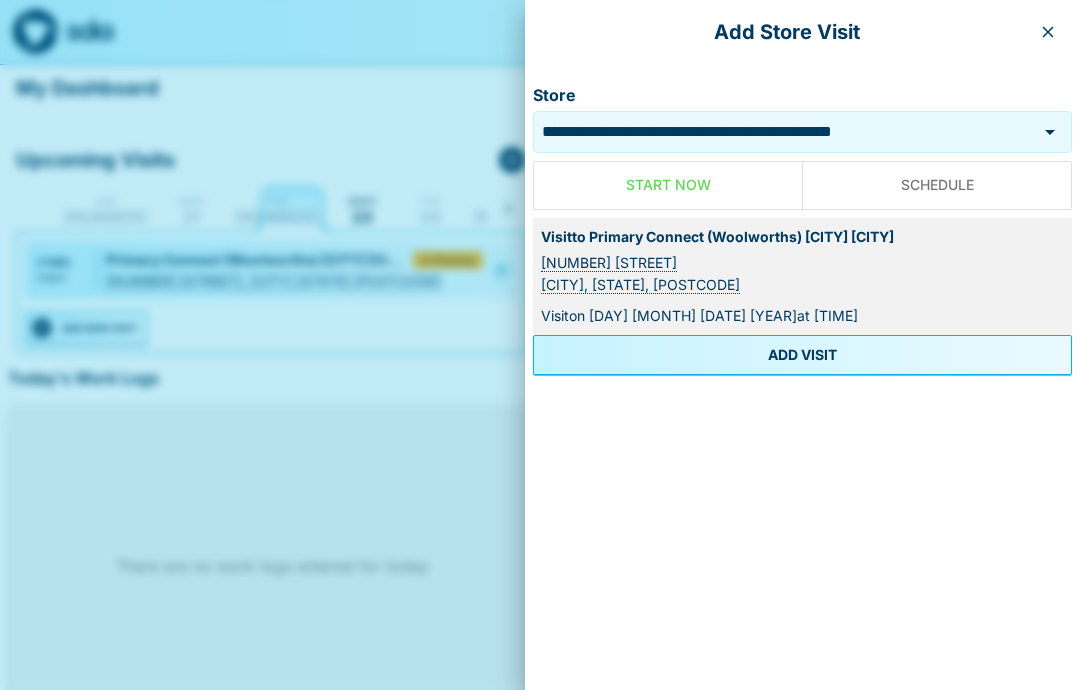 click on "ADD VISIT" at bounding box center [802, 355] 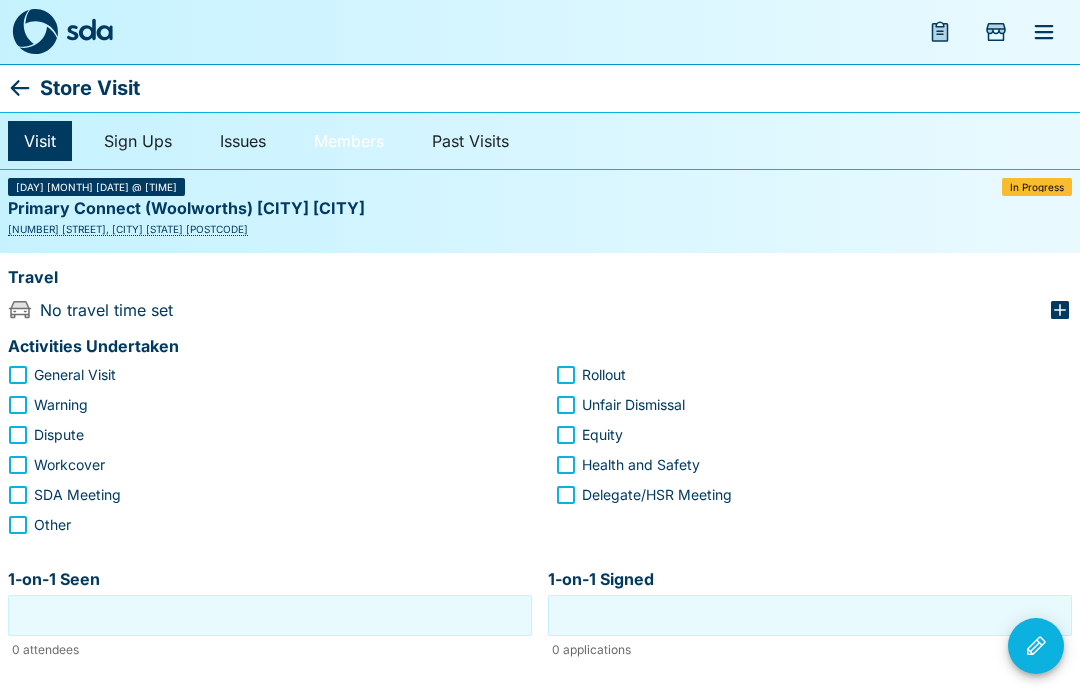 click on "Members" at bounding box center (349, 141) 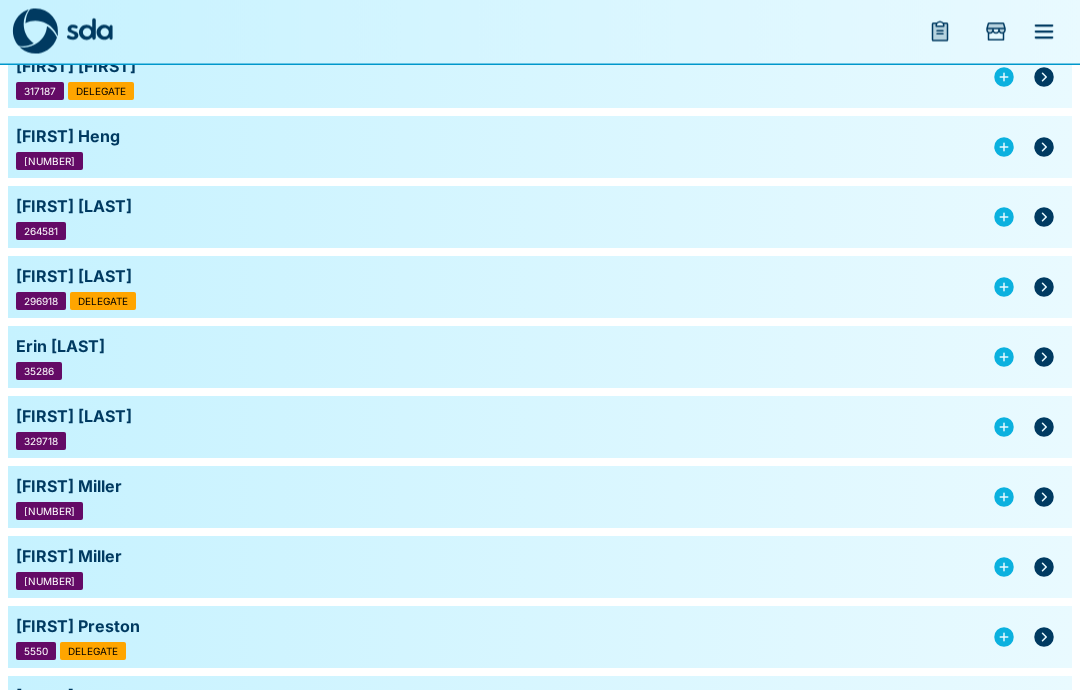 scroll, scrollTop: 880, scrollLeft: 0, axis: vertical 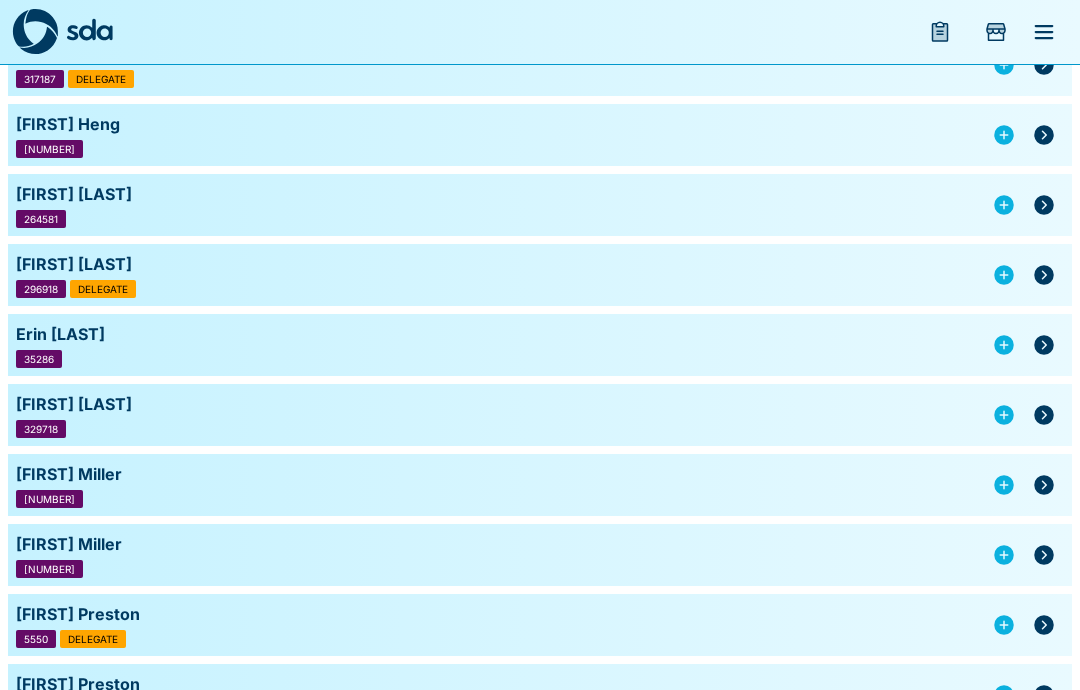 click at bounding box center (1004, 625) 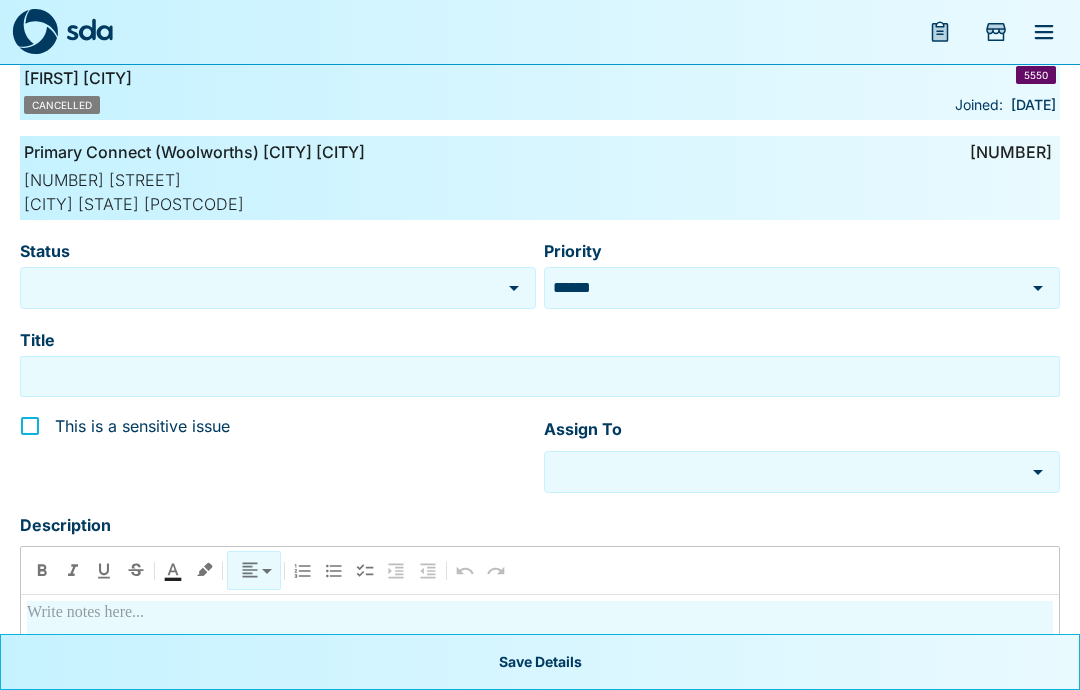 scroll, scrollTop: 0, scrollLeft: 0, axis: both 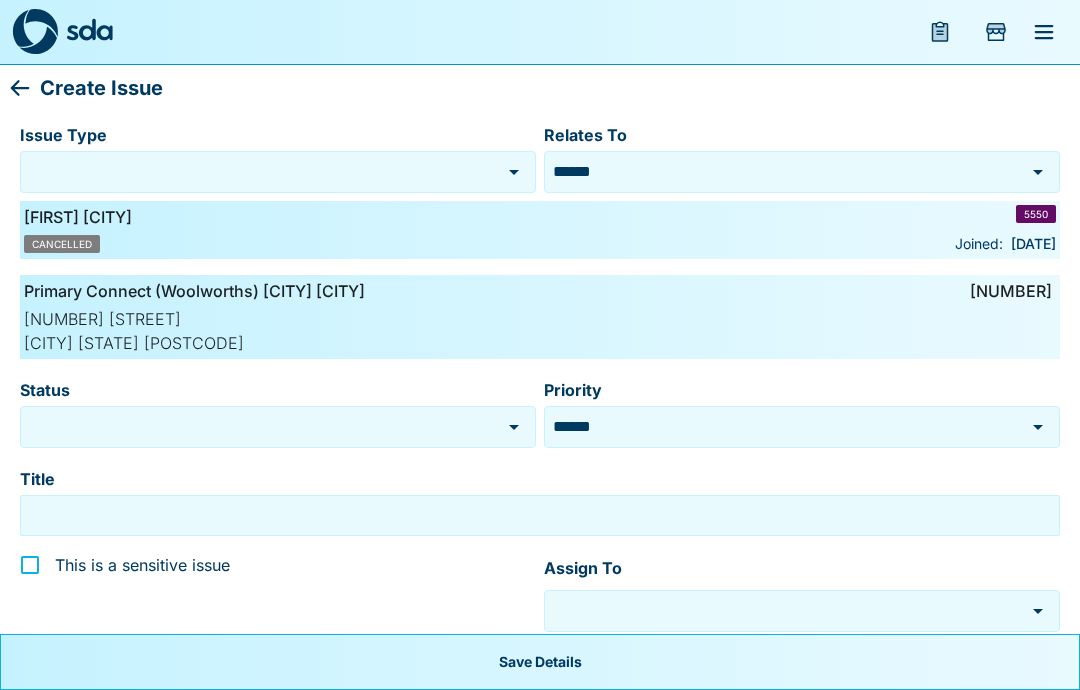 click 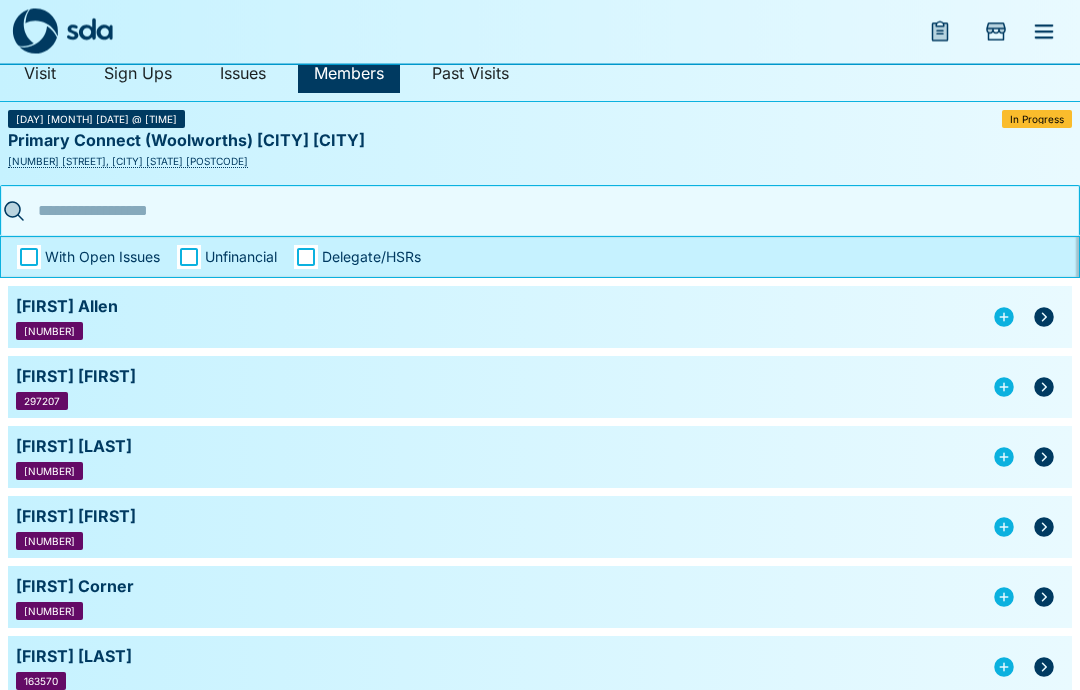 scroll, scrollTop: 78, scrollLeft: 0, axis: vertical 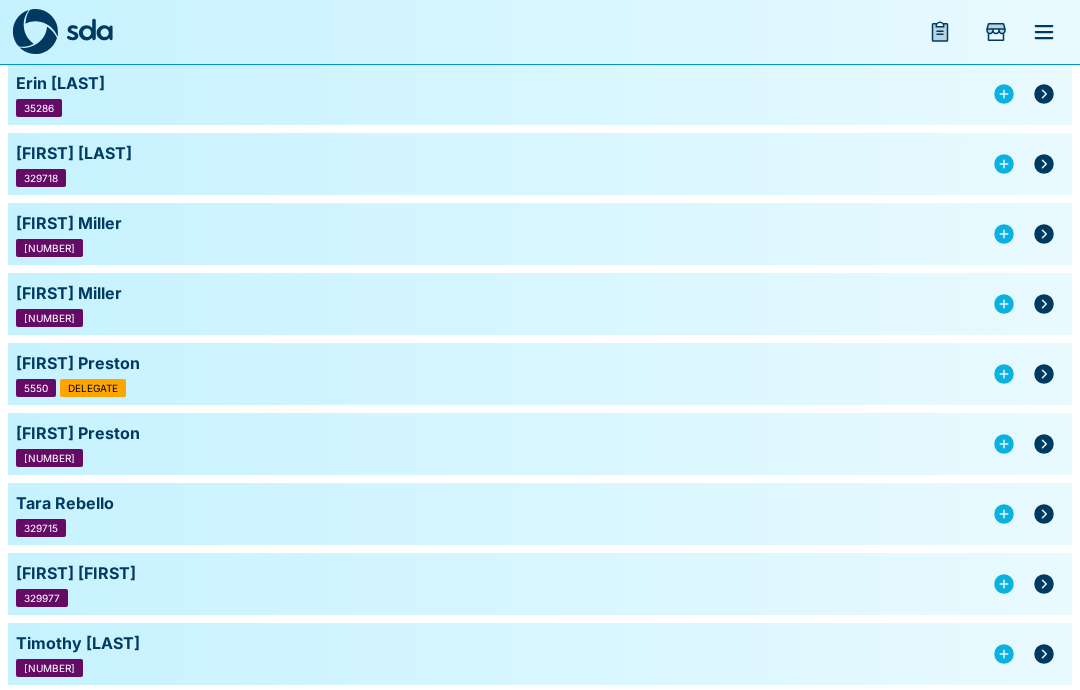 click on "[FIRST]   [LAST]" at bounding box center (500, 643) 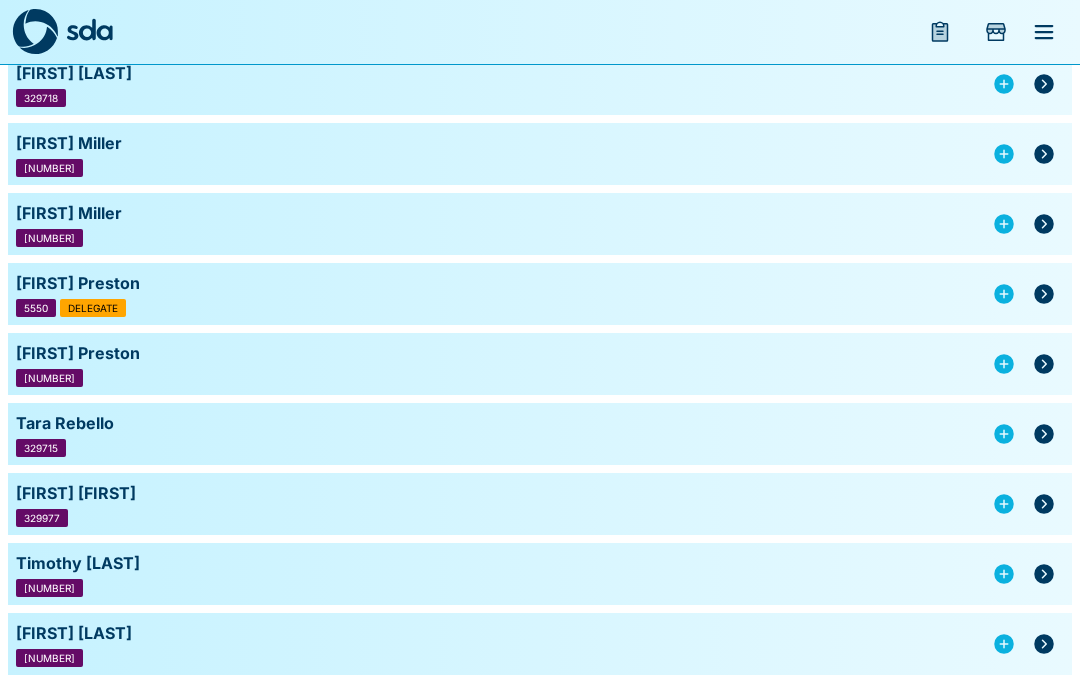 click on "[FIRST] [CITY] [NUMBER] [TITLE]" at bounding box center (540, 294) 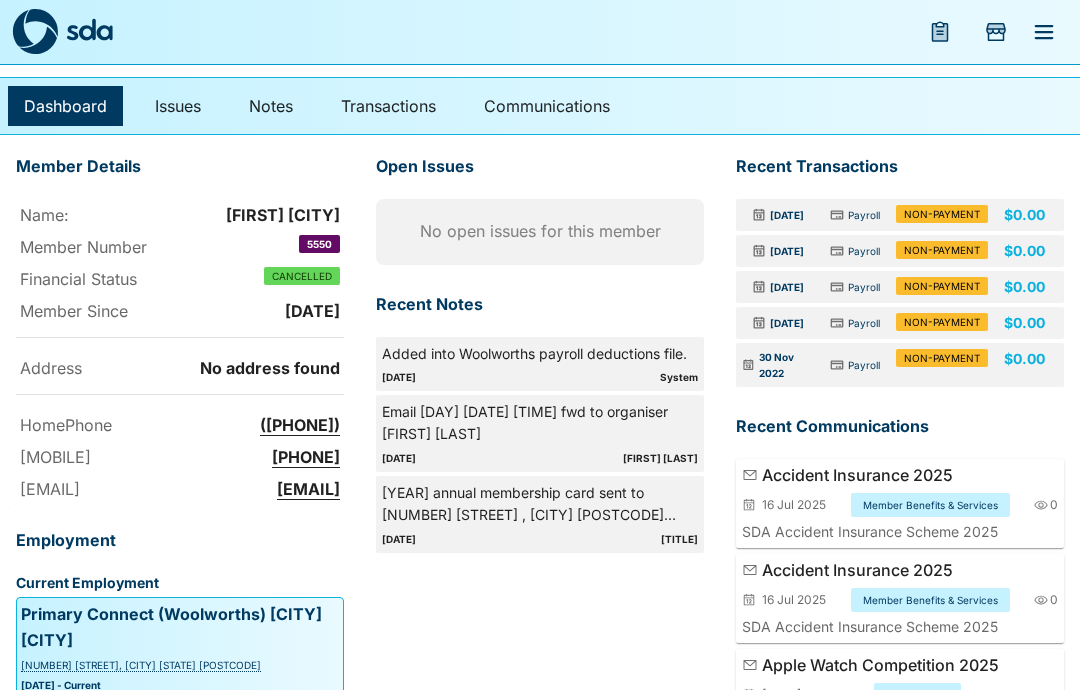 scroll, scrollTop: 0, scrollLeft: 0, axis: both 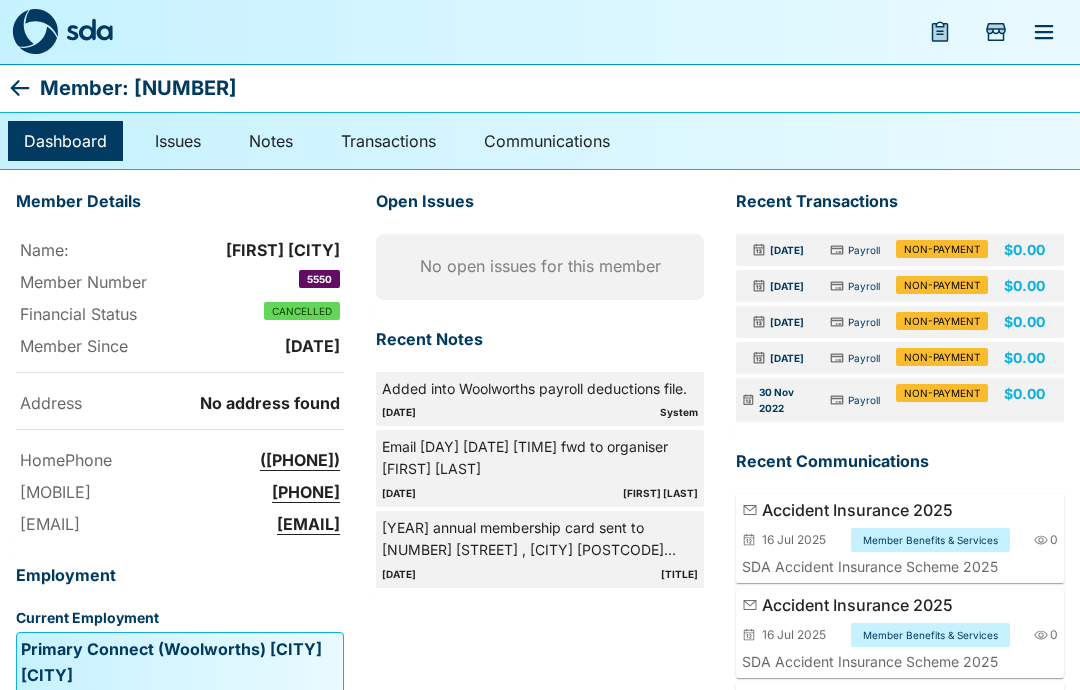 click at bounding box center [89, 29] 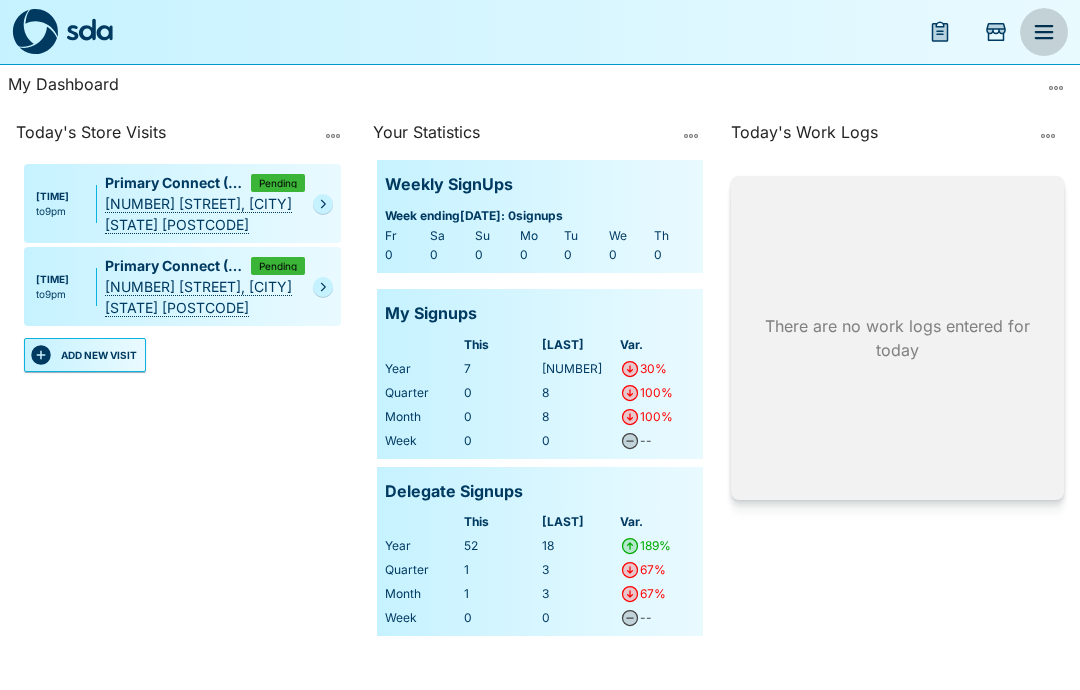 click 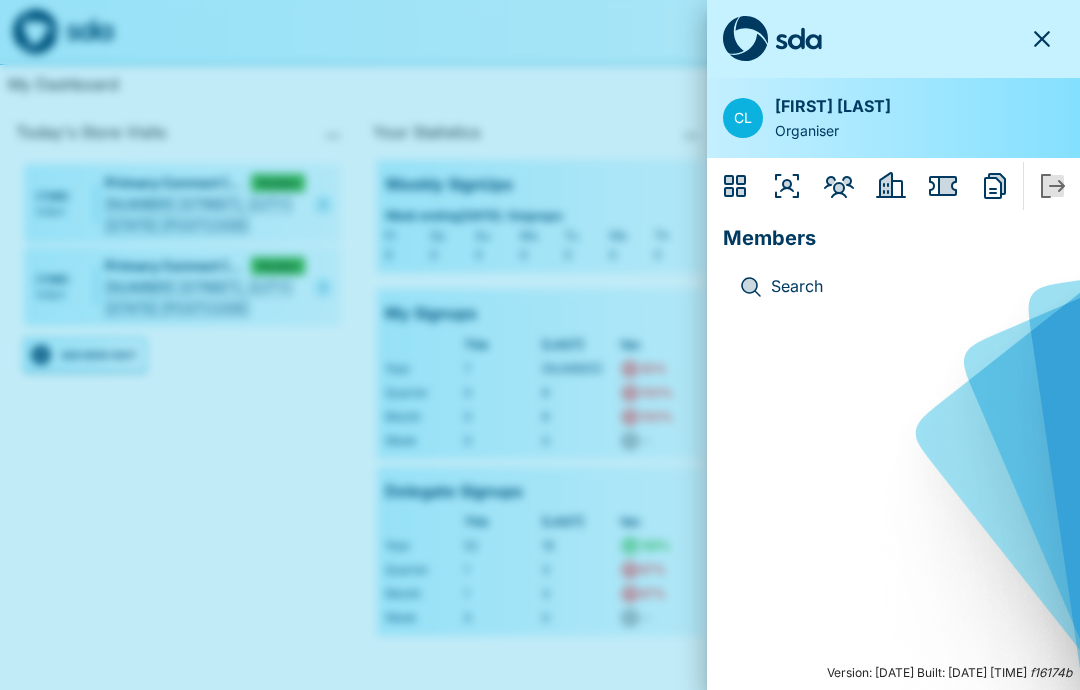 click 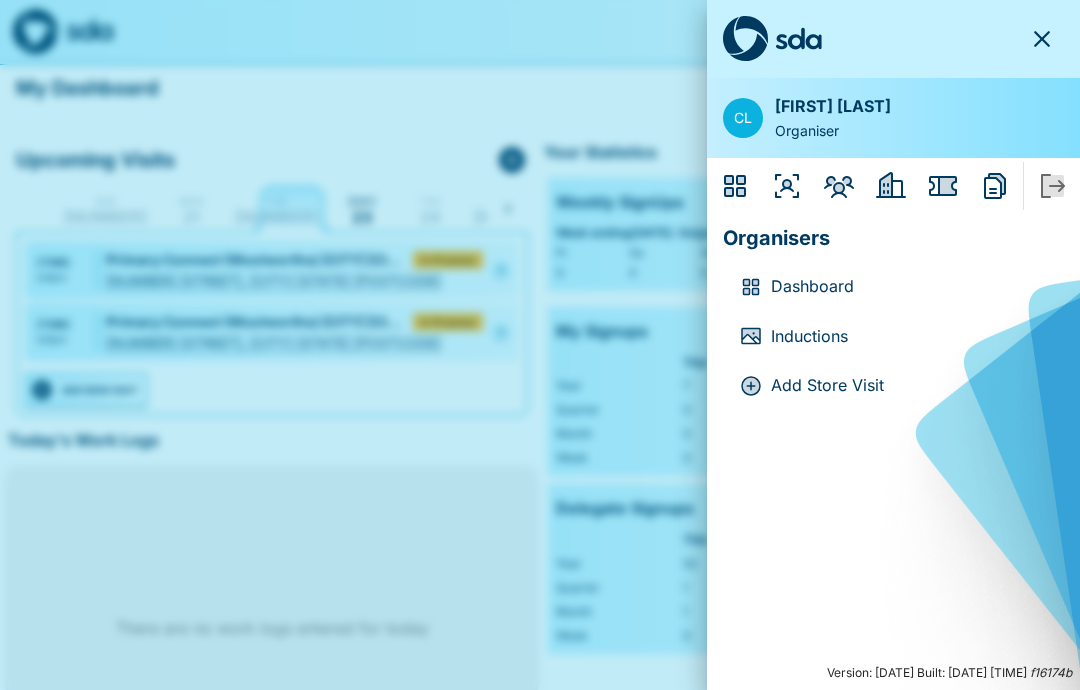click 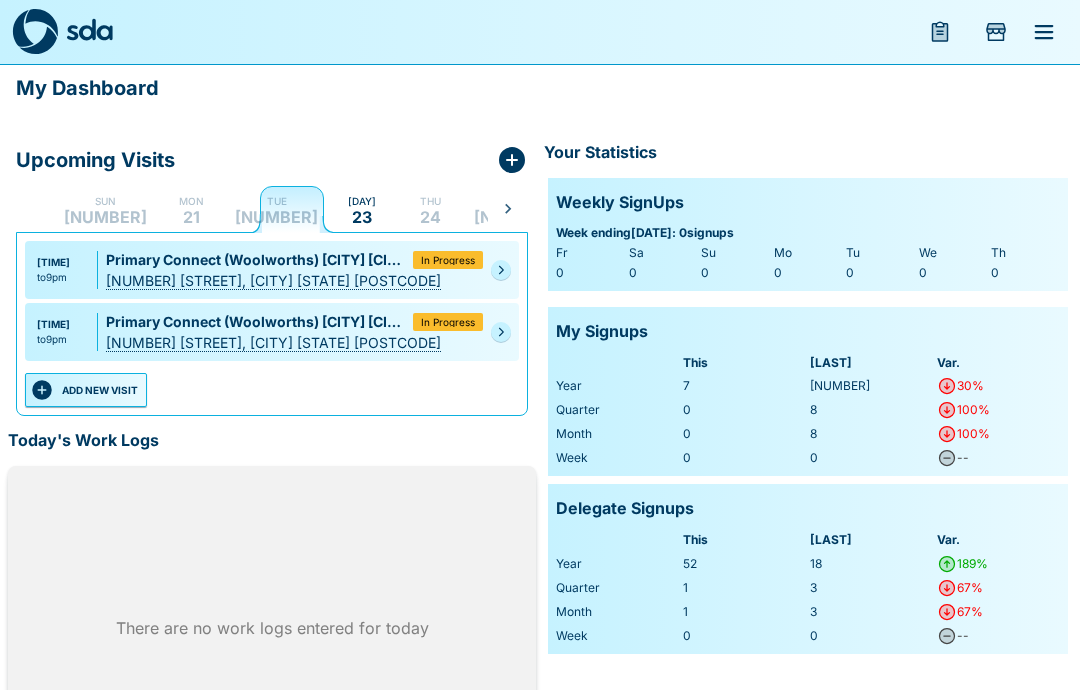 click on "[DAY] [DATE]" at bounding box center (191, 209) 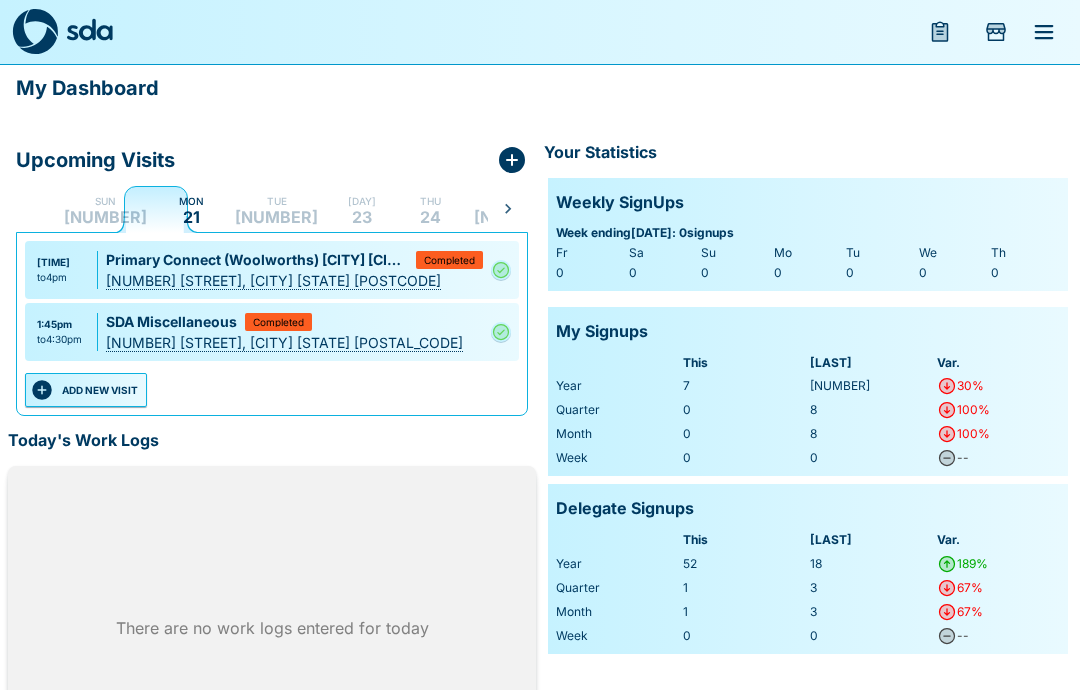 click on "[DAY] [DATE]" at bounding box center [276, 209] 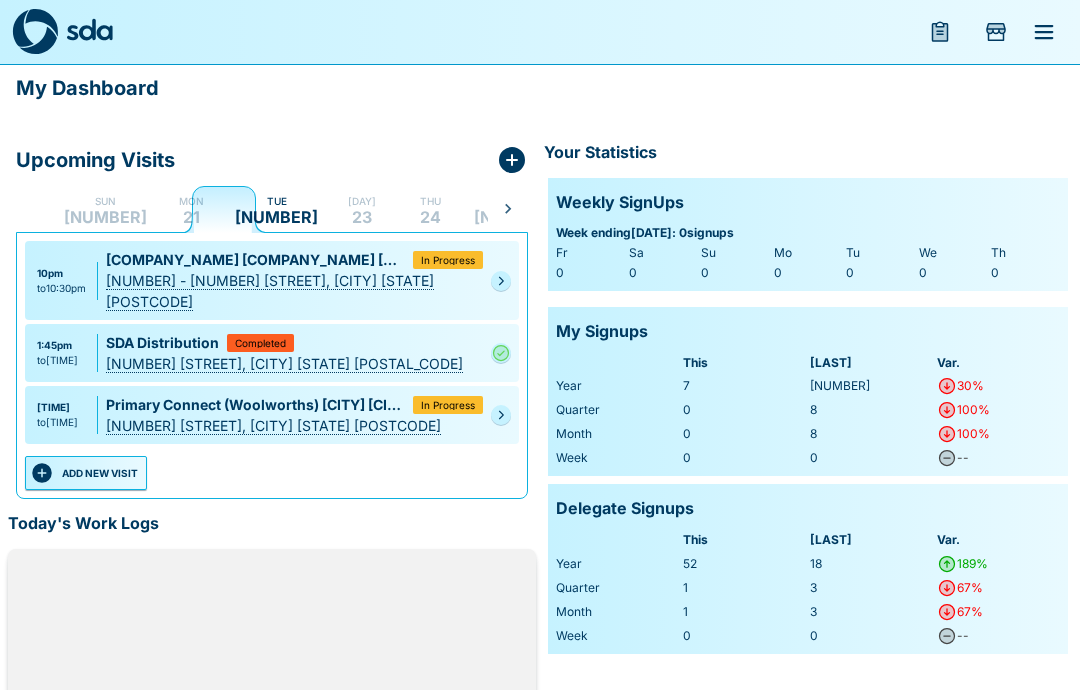 click at bounding box center (501, 281) 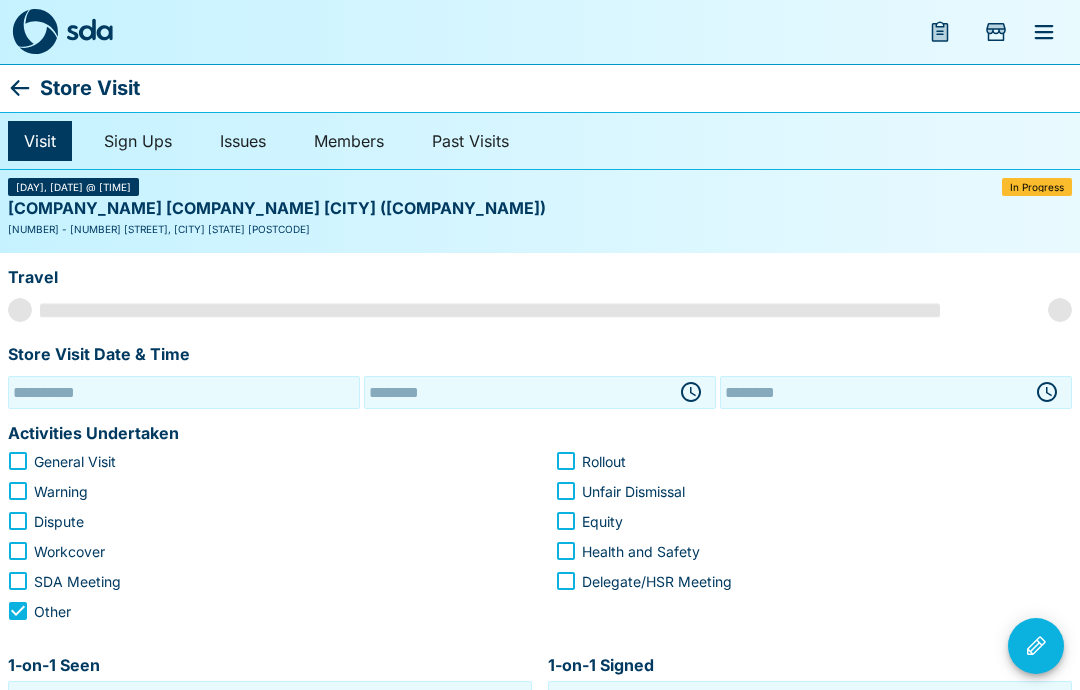 type on "**********" 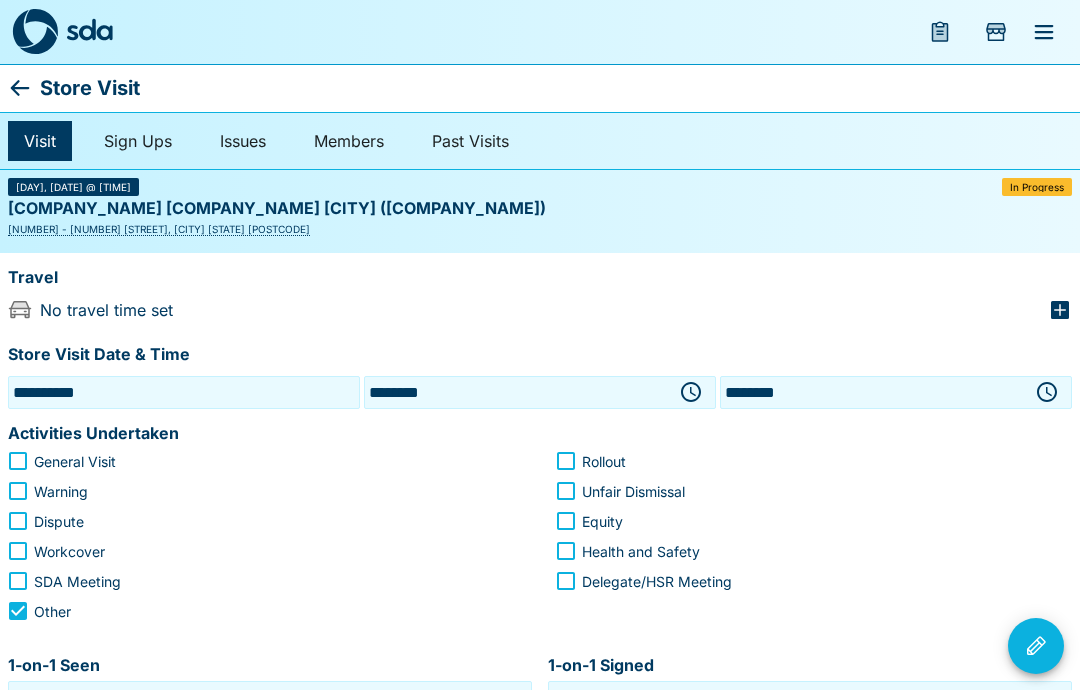 click 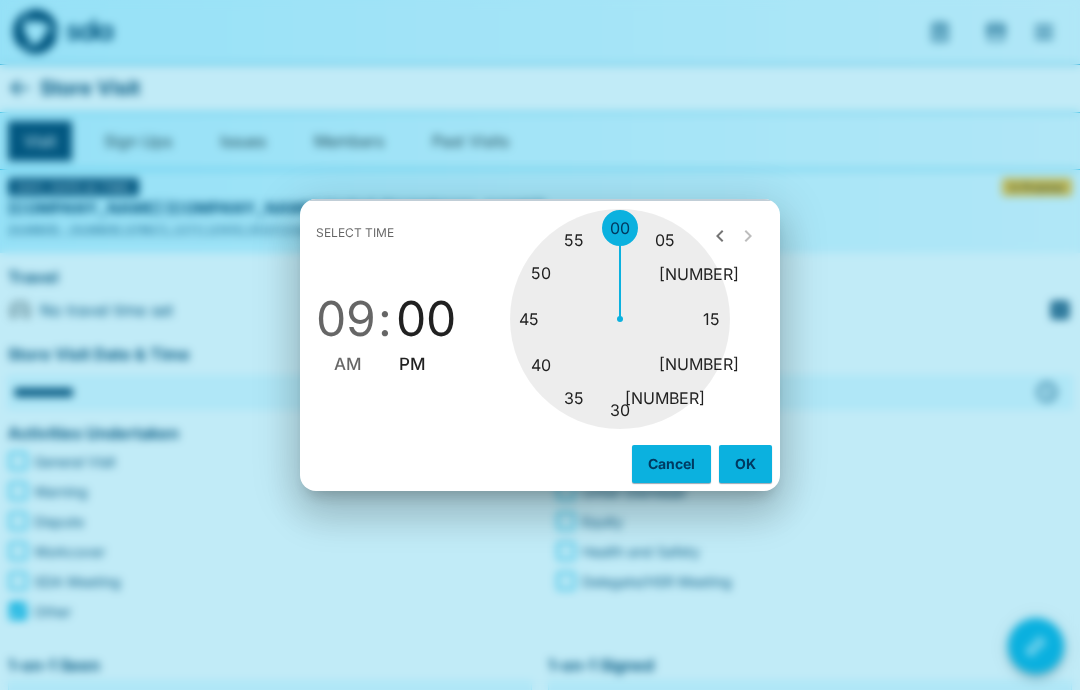 click on "AM" at bounding box center [348, 364] 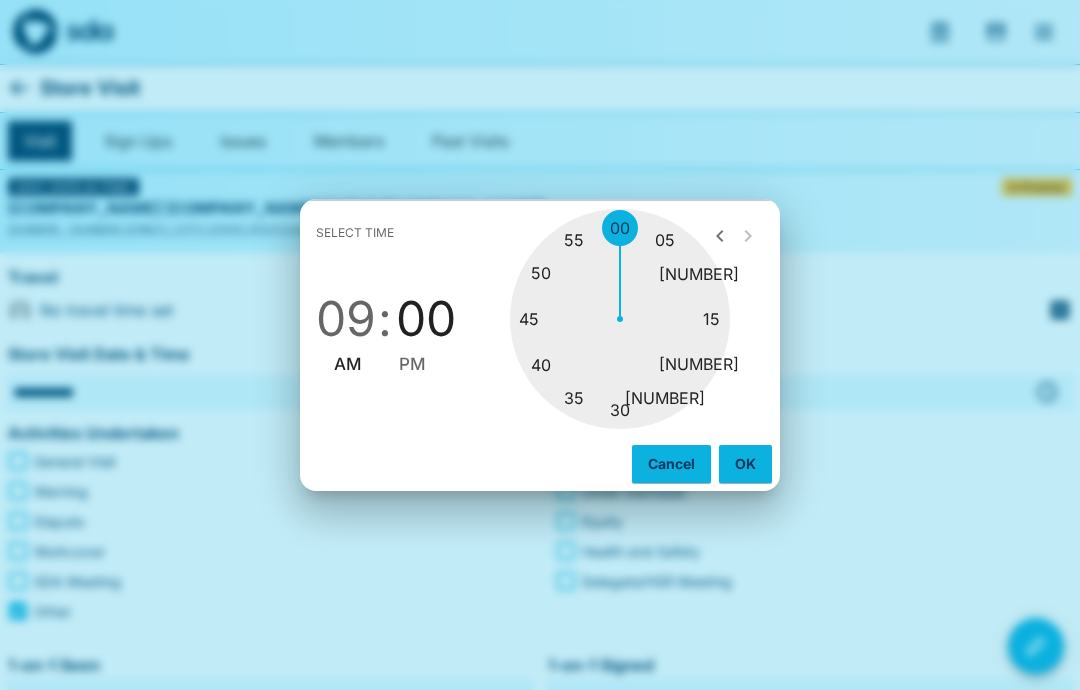 click on "OK" at bounding box center (745, 464) 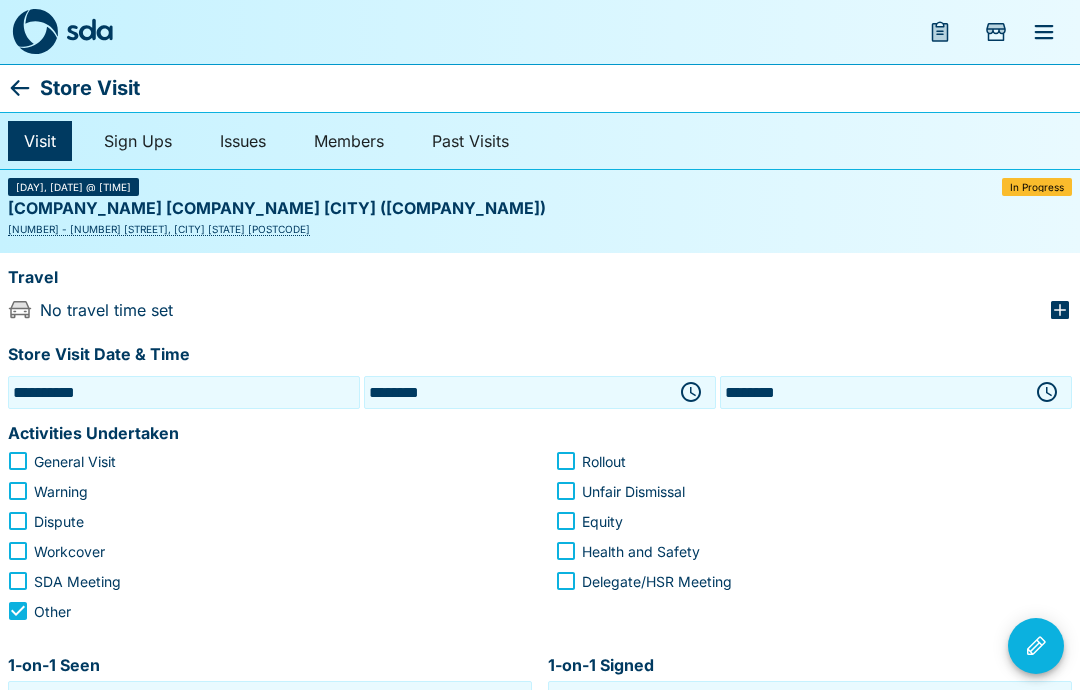 click 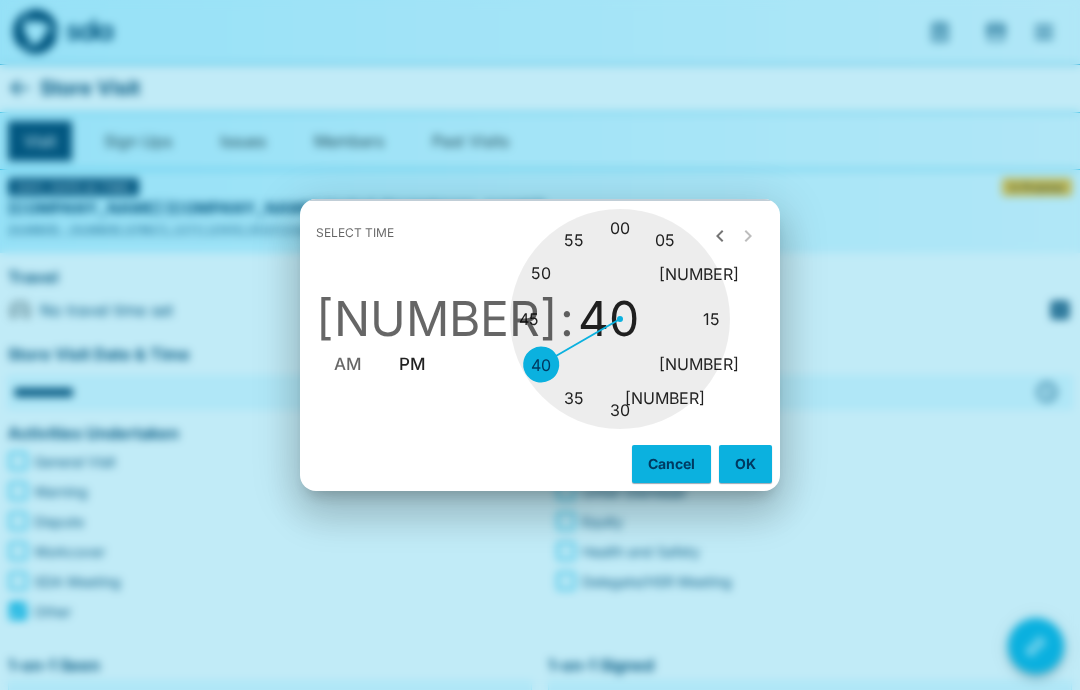 type on "********" 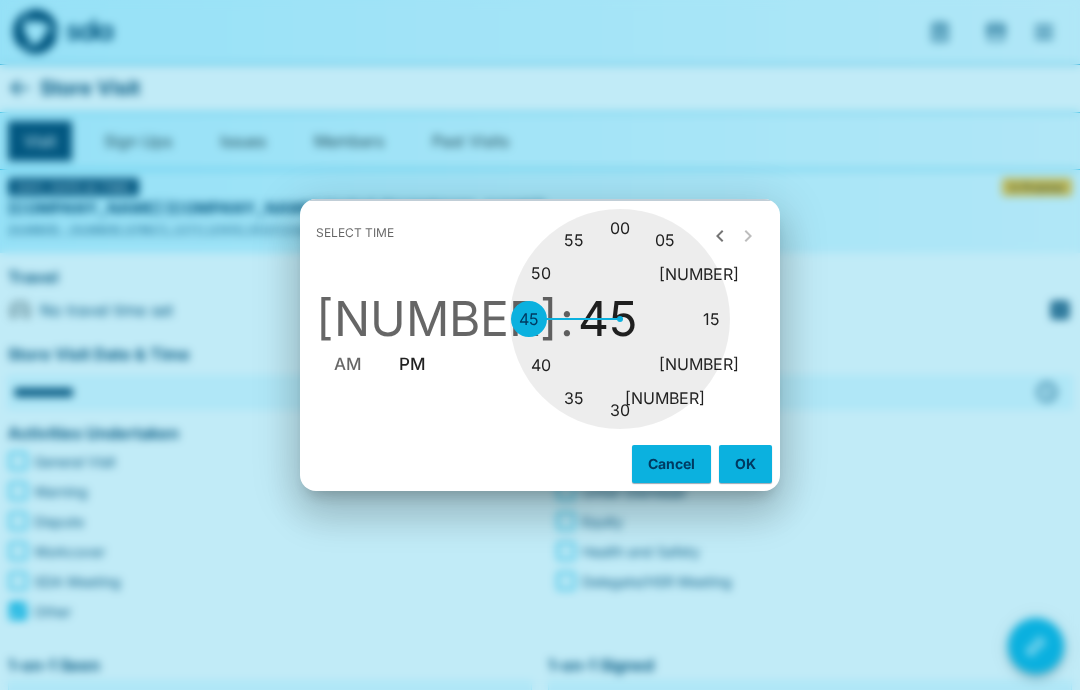 click on "PM" at bounding box center (412, 364) 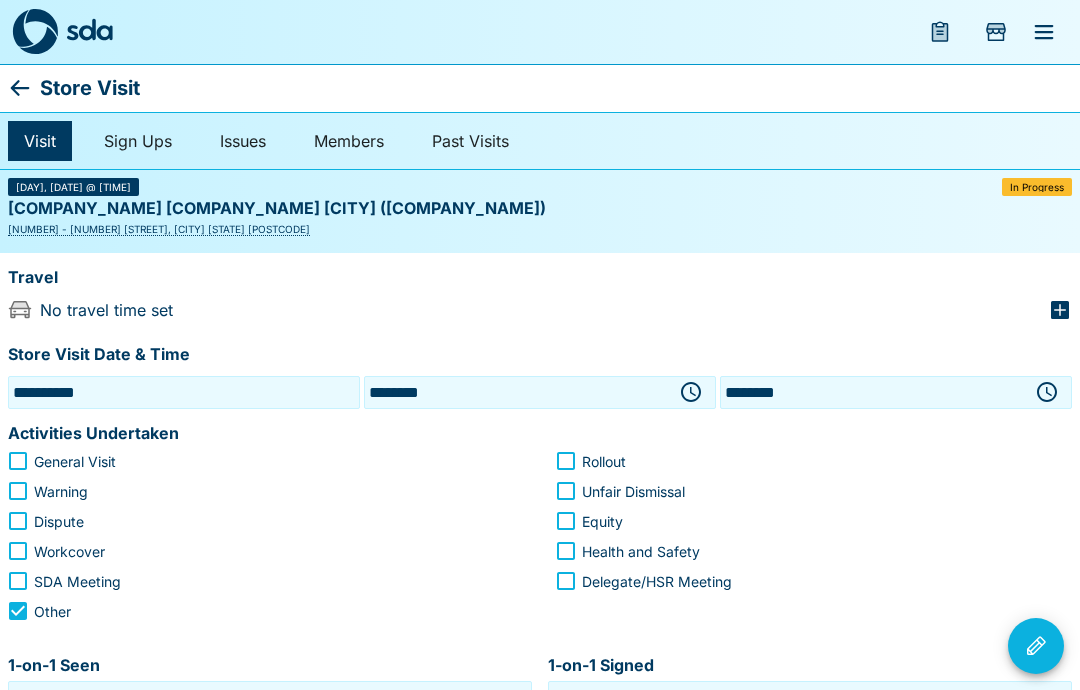 click 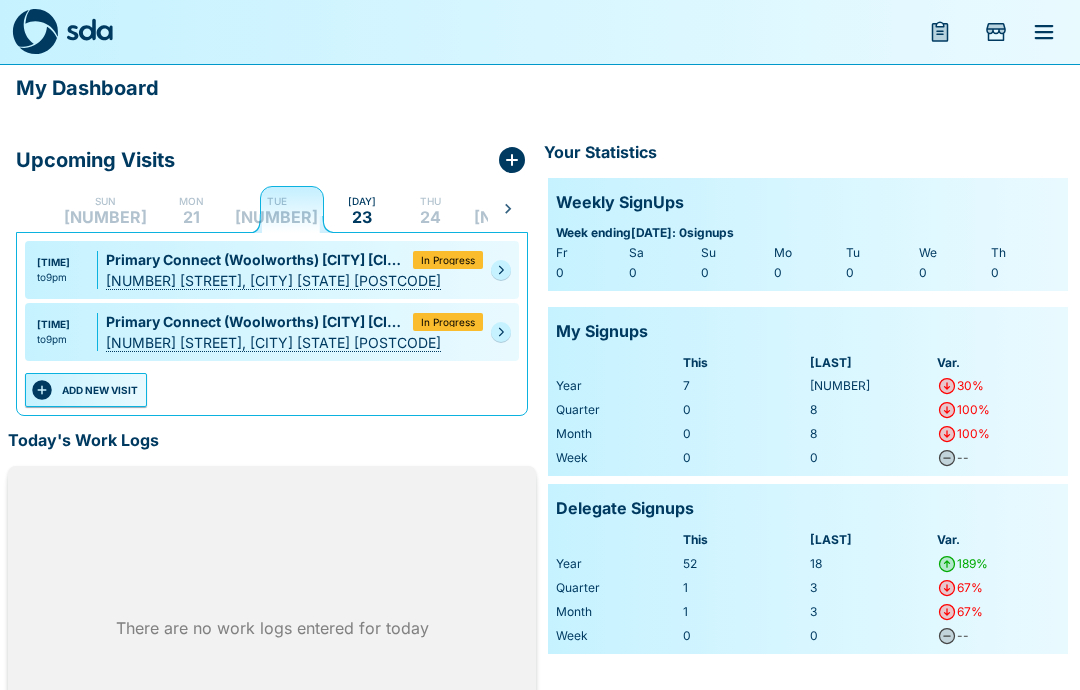 click on "Tue" at bounding box center (277, 201) 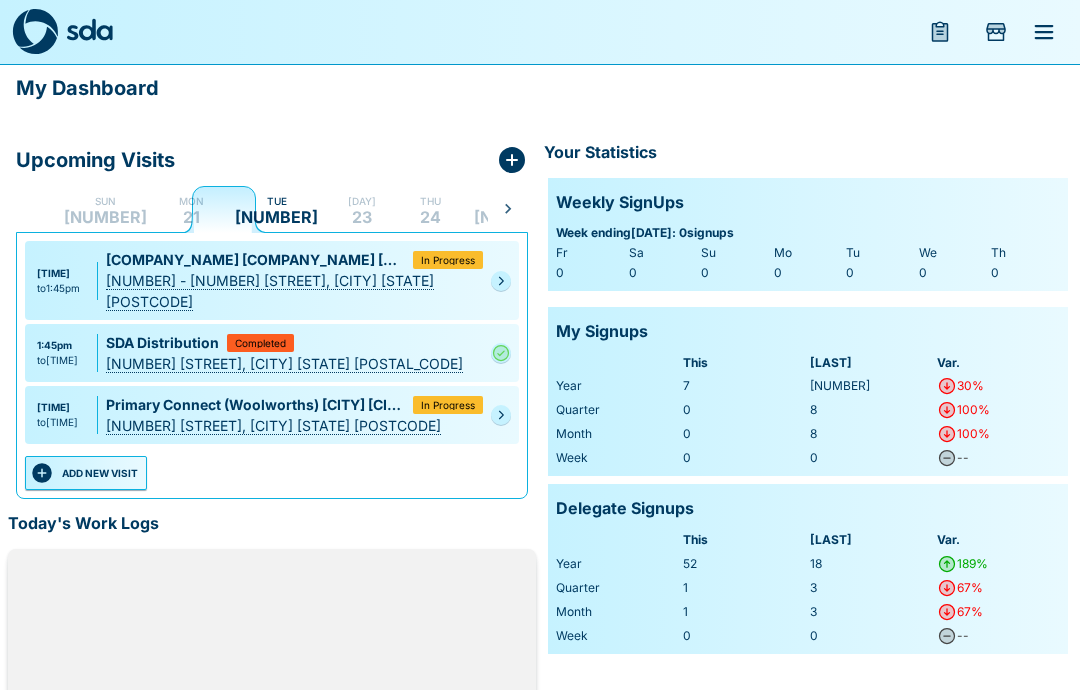 click on "[TIME] to  [TIME] Primary Connect (Big W) [CITY] ([CITY]) [STATUS] [NUMBER] - [NUMBER] [STREET], [CITY] [STATE] [POSTCODE]" at bounding box center [272, 280] 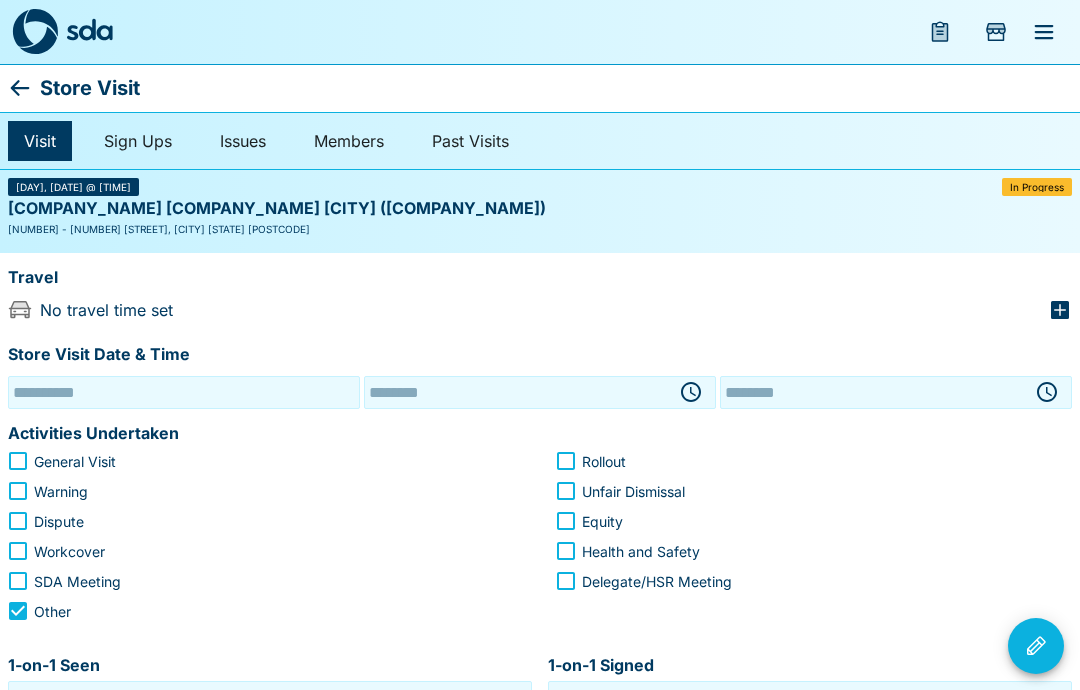 type on "**********" 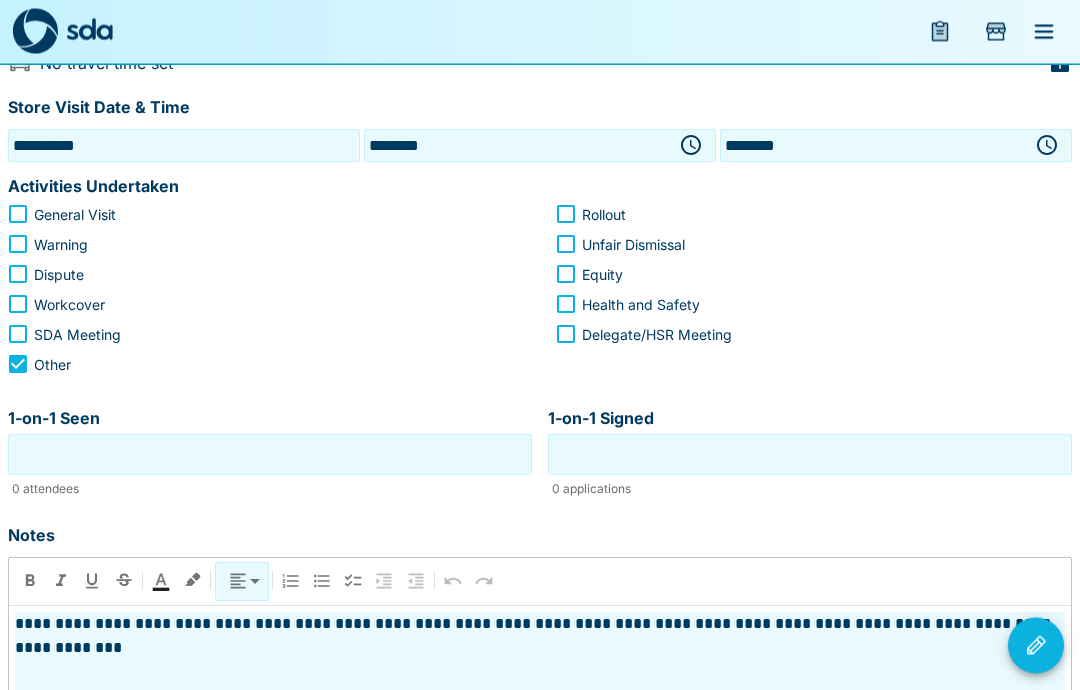 scroll, scrollTop: 247, scrollLeft: 0, axis: vertical 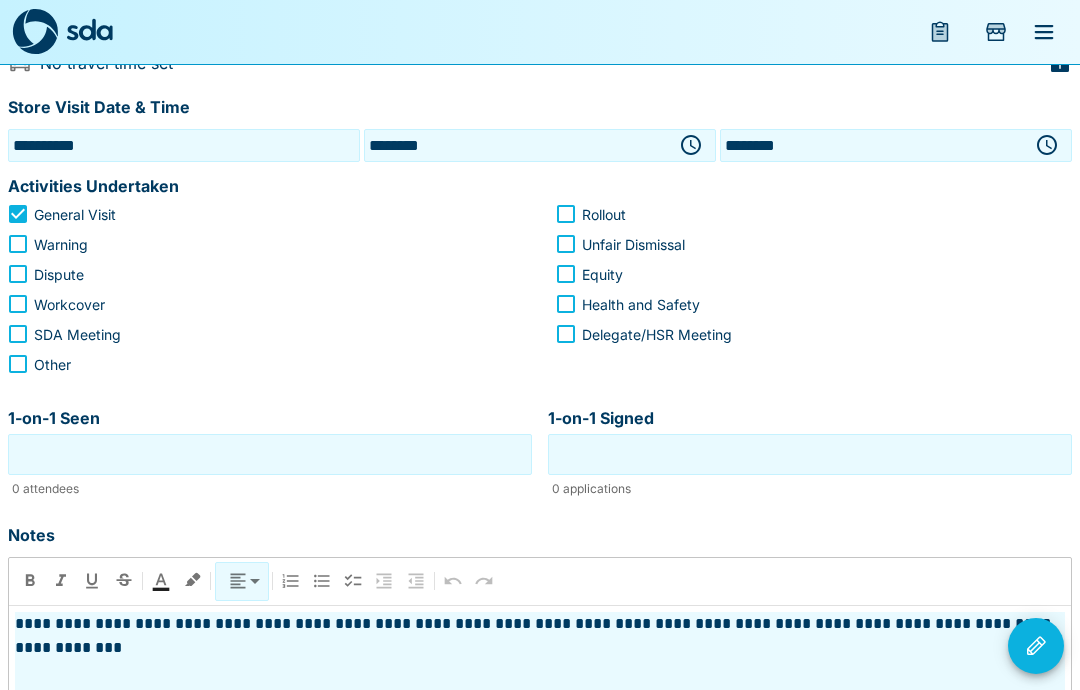 click on "**********" at bounding box center (540, 636) 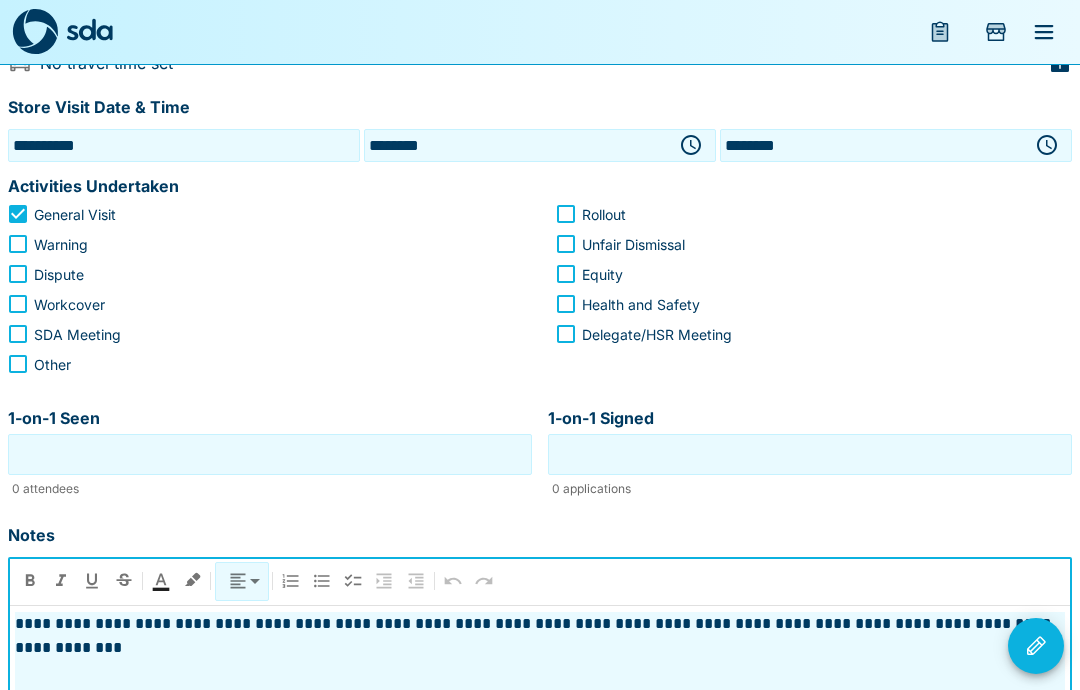 scroll, scrollTop: 246, scrollLeft: 0, axis: vertical 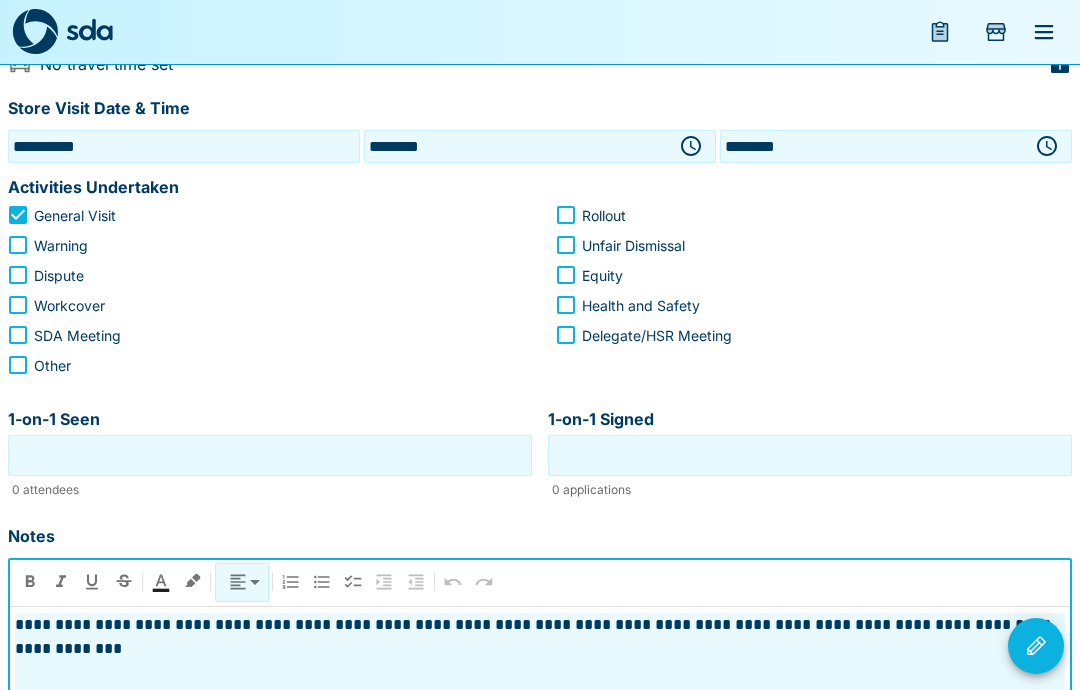 type 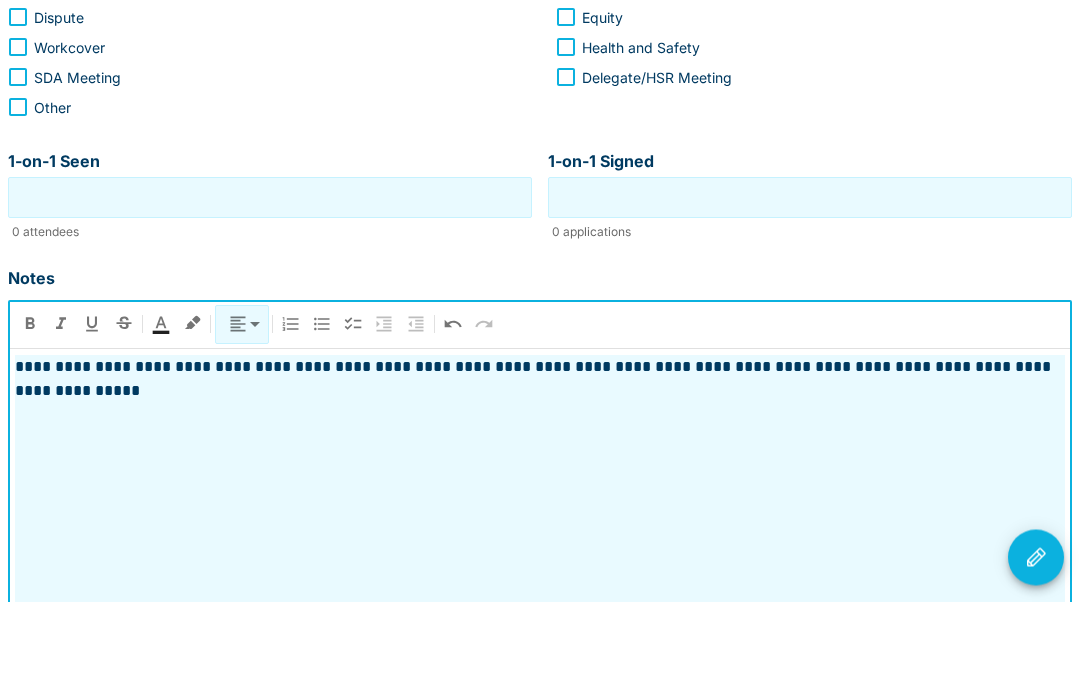scroll, scrollTop: 573, scrollLeft: 0, axis: vertical 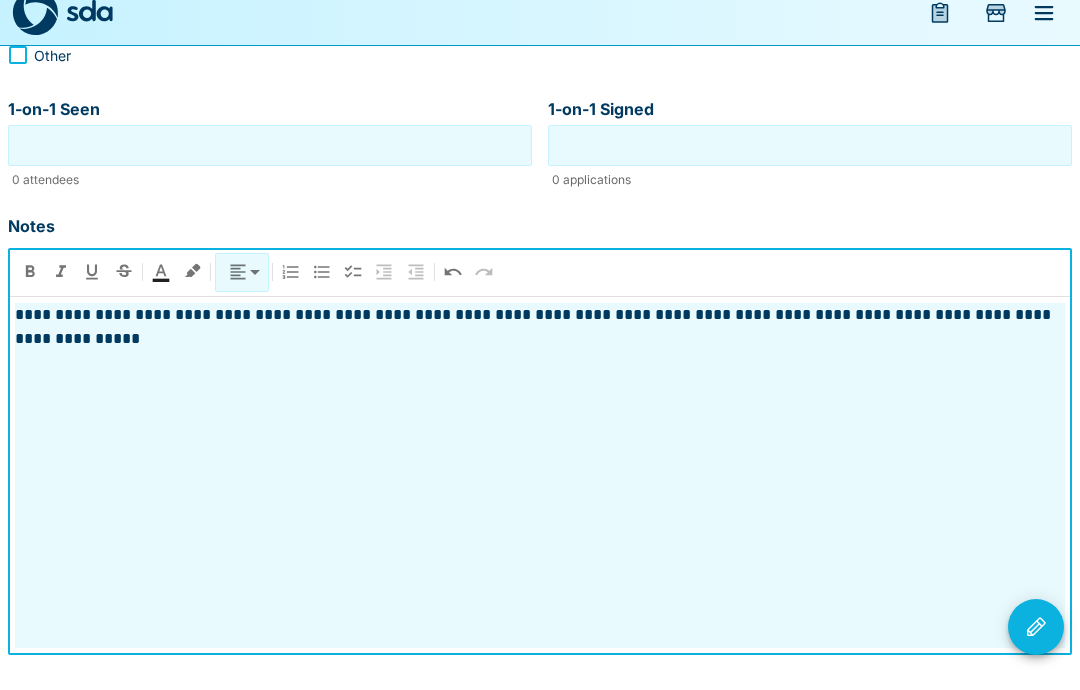 click 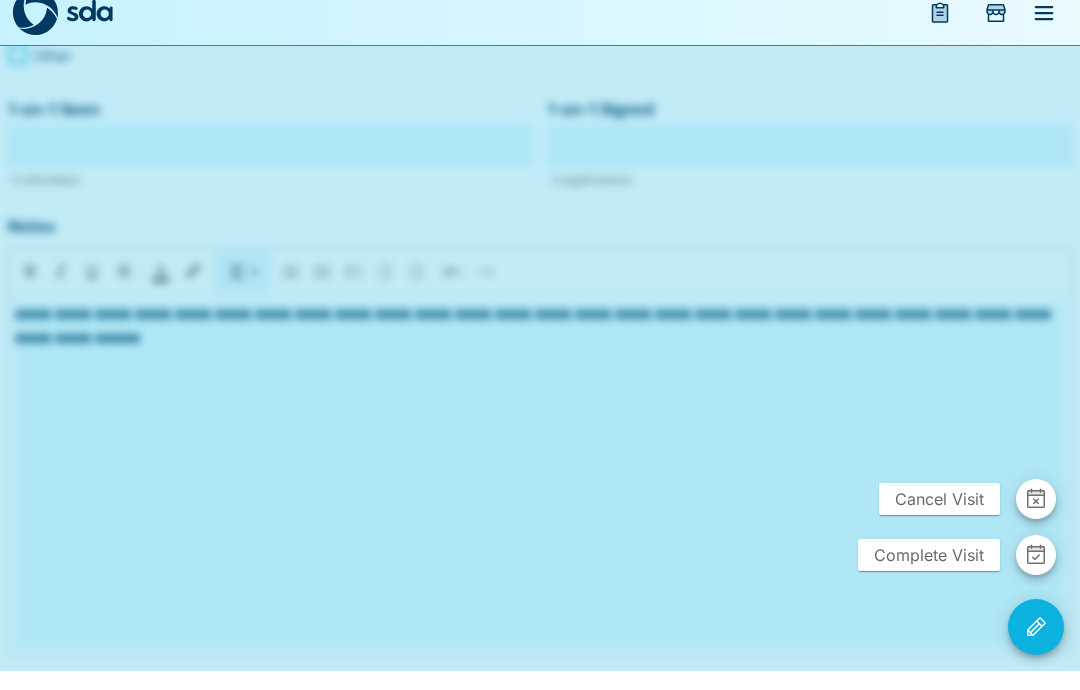 scroll, scrollTop: 493, scrollLeft: 0, axis: vertical 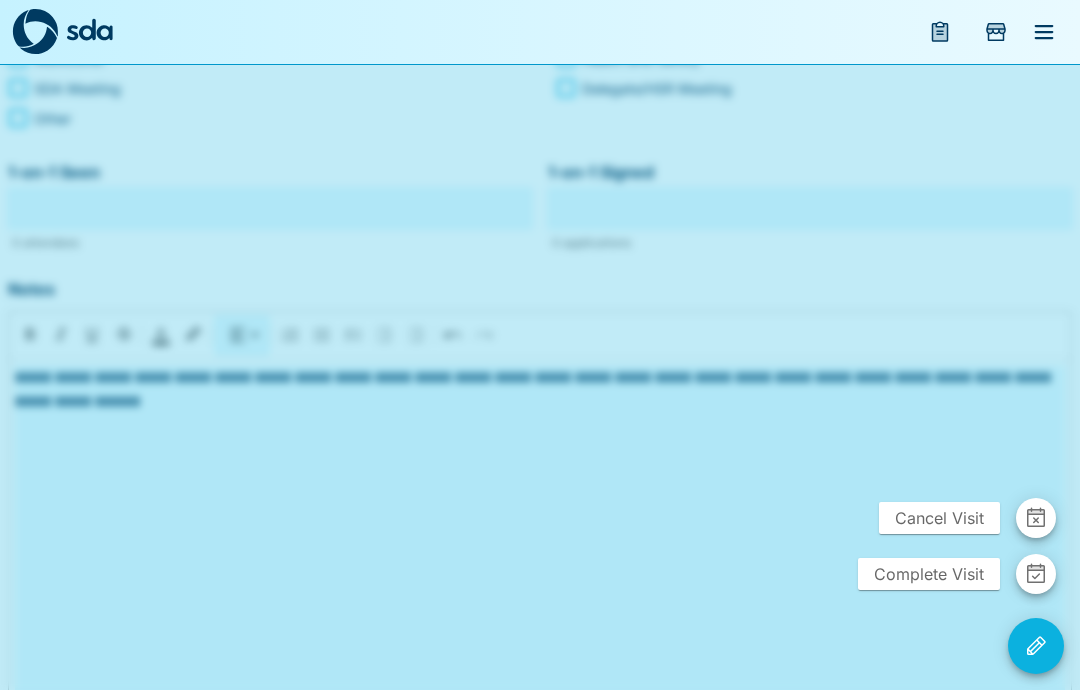 click on "Complete Visit" at bounding box center (929, 574) 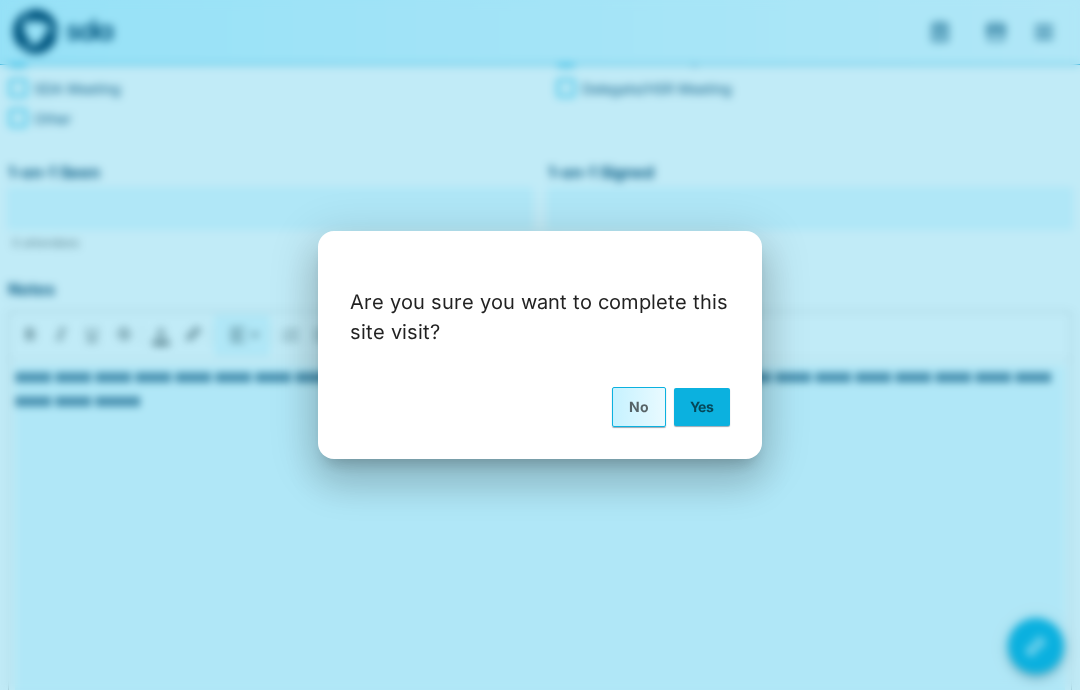click on "Yes" at bounding box center [702, 407] 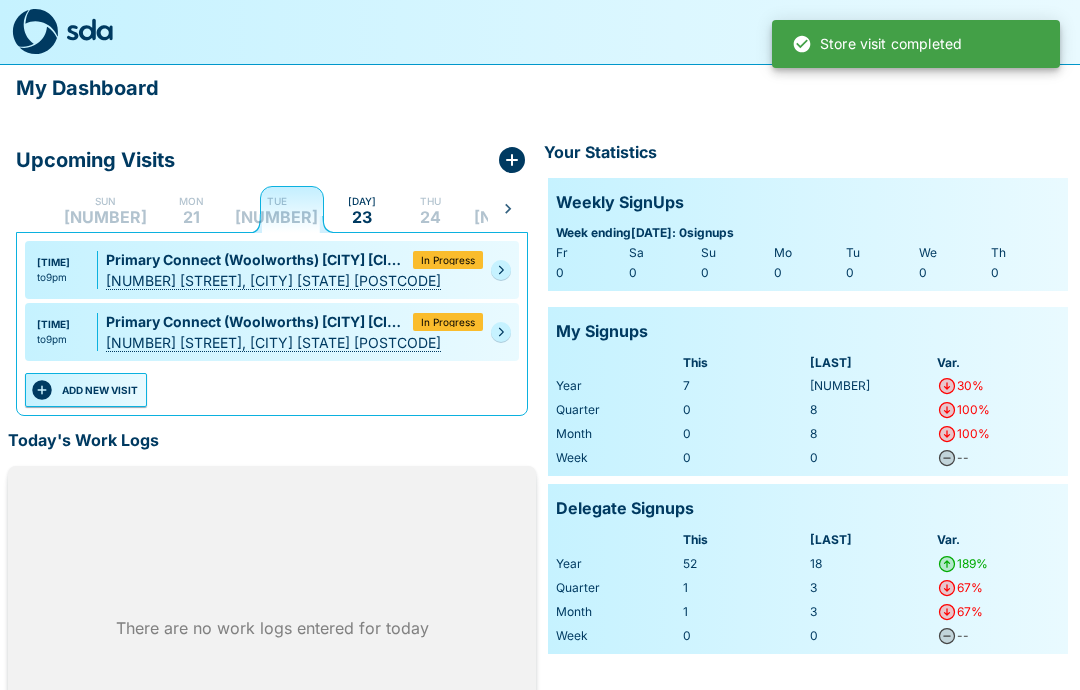 click on "[NUMBER]" at bounding box center (276, 217) 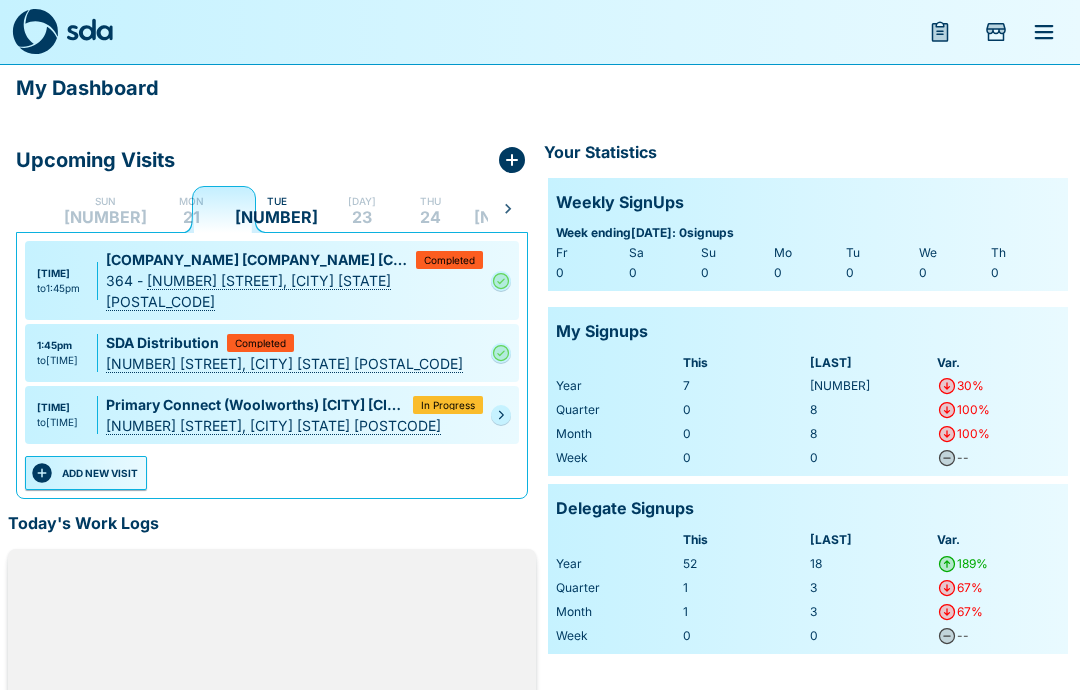 click on "[DAY] [DATE]" at bounding box center (191, 209) 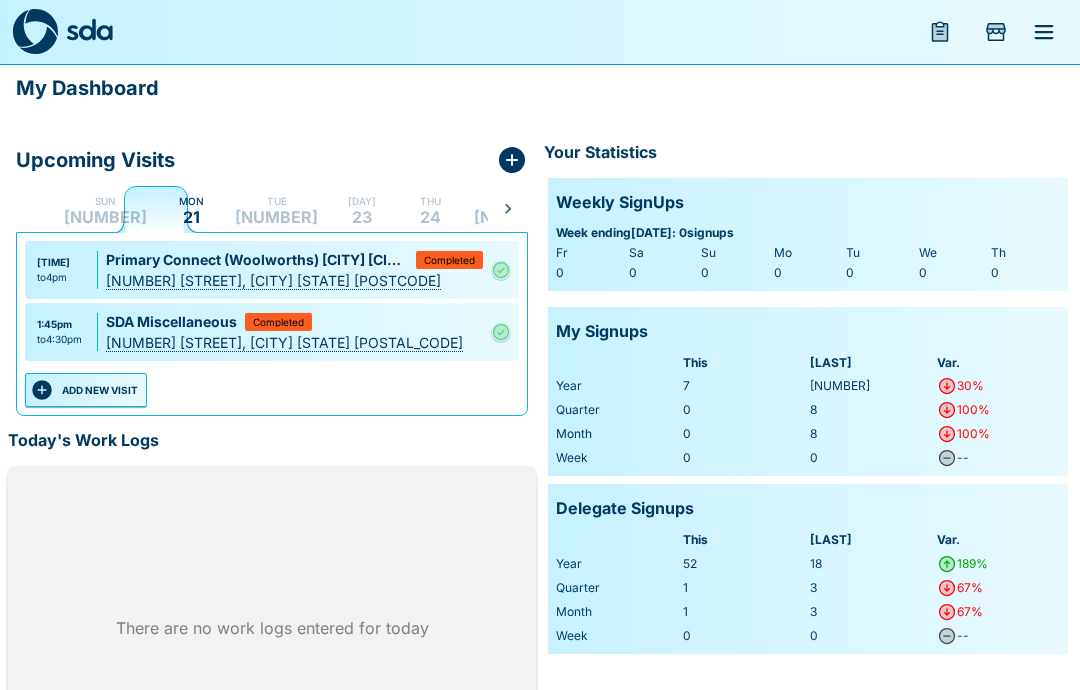 click on "[DAY]" at bounding box center [362, 201] 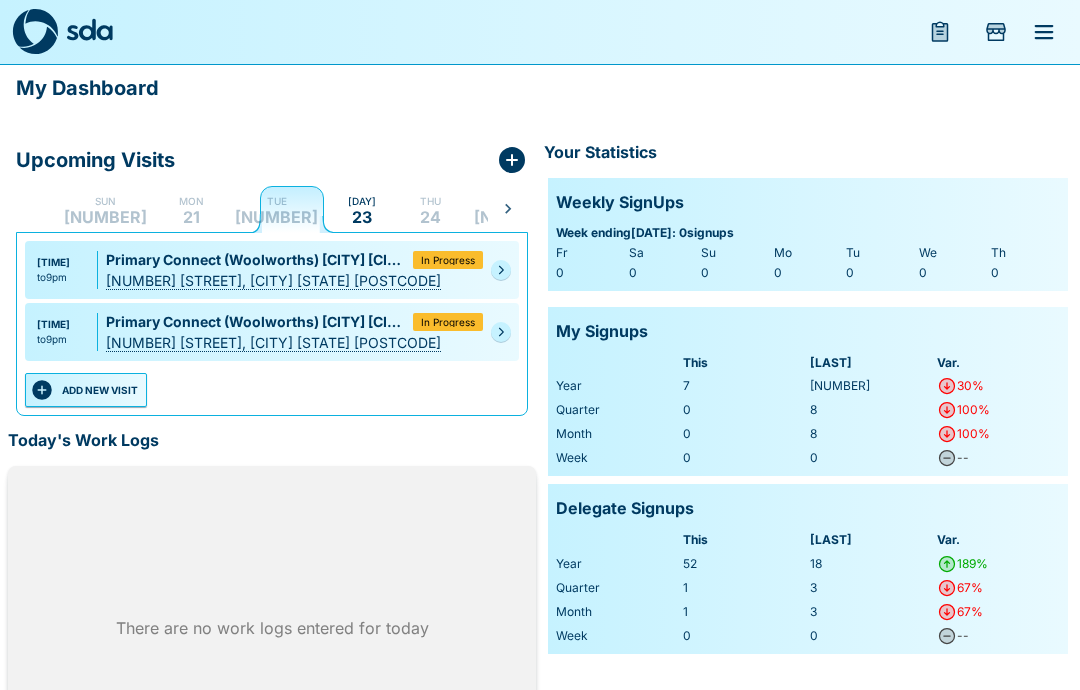 click at bounding box center (501, 270) 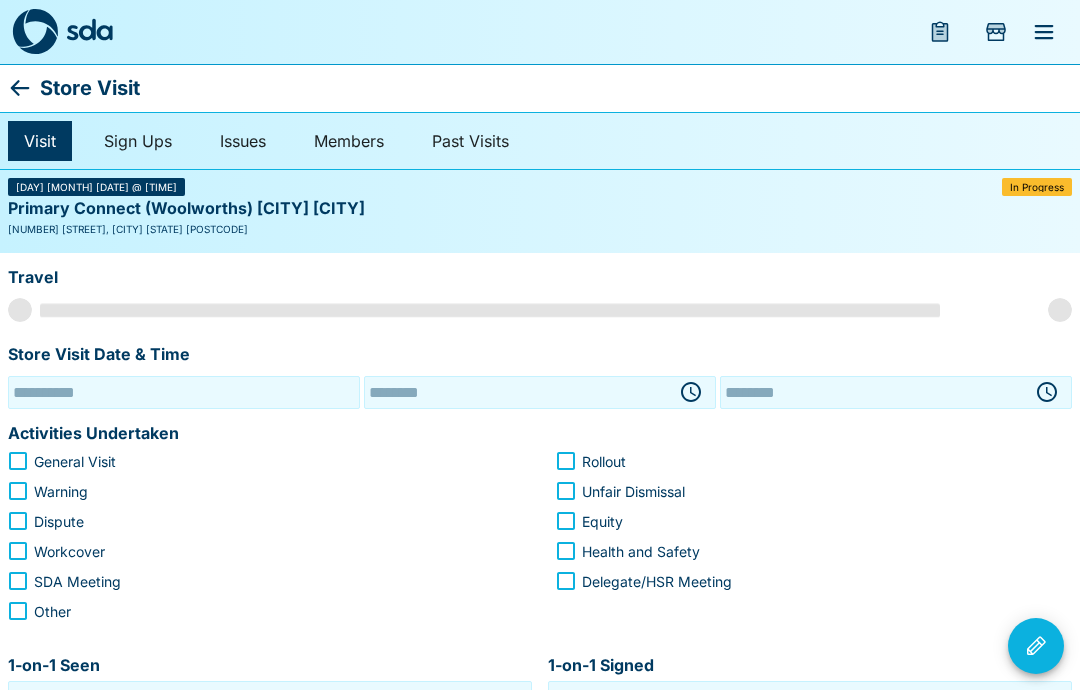 type on "**********" 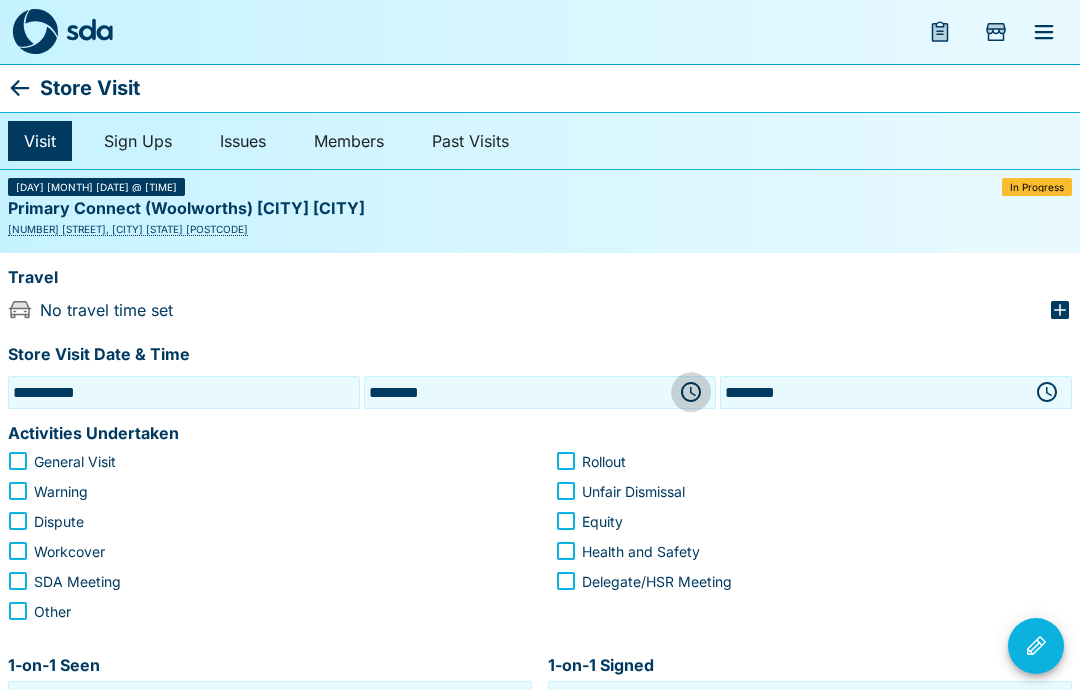 click 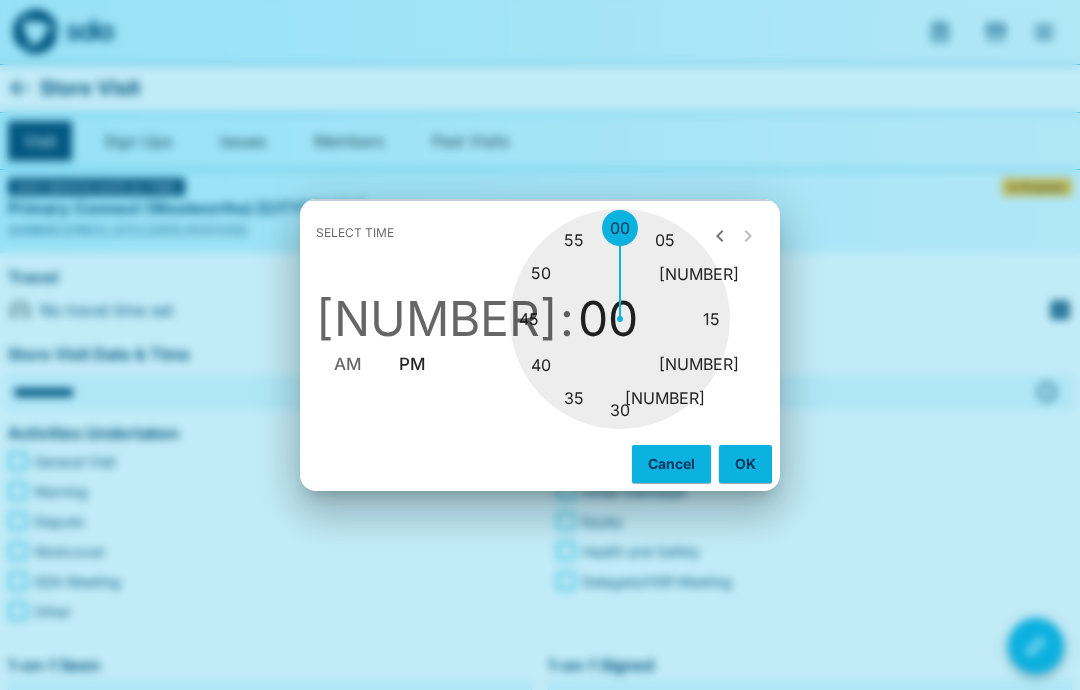 click on "AM" at bounding box center [348, 364] 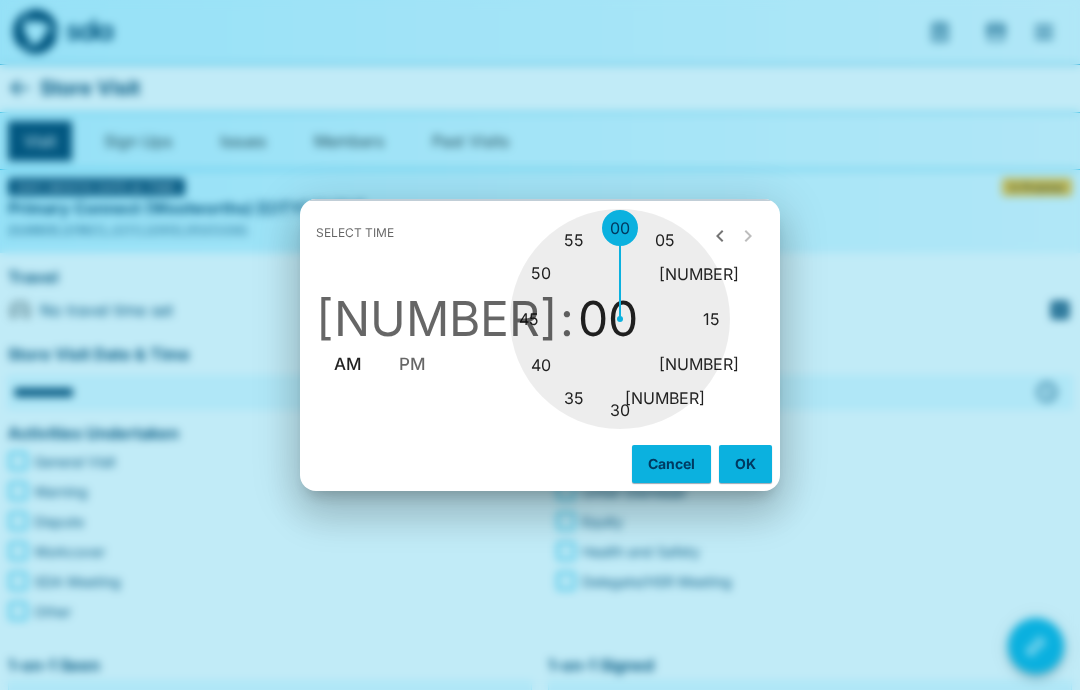 click on "OK" at bounding box center (745, 464) 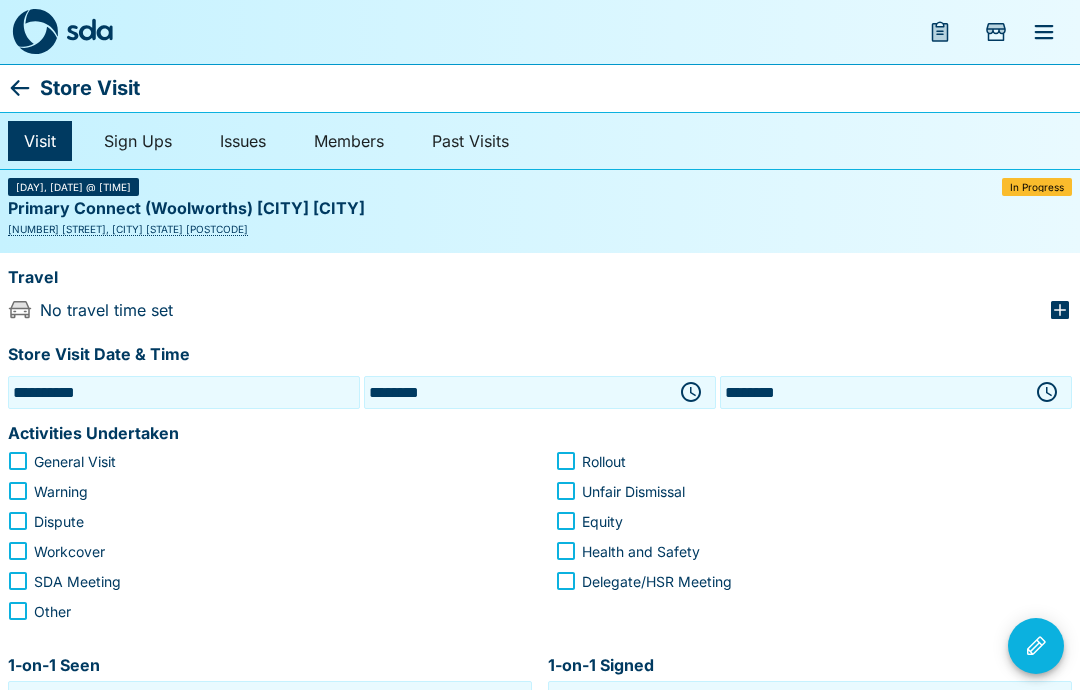 click at bounding box center (1047, 392) 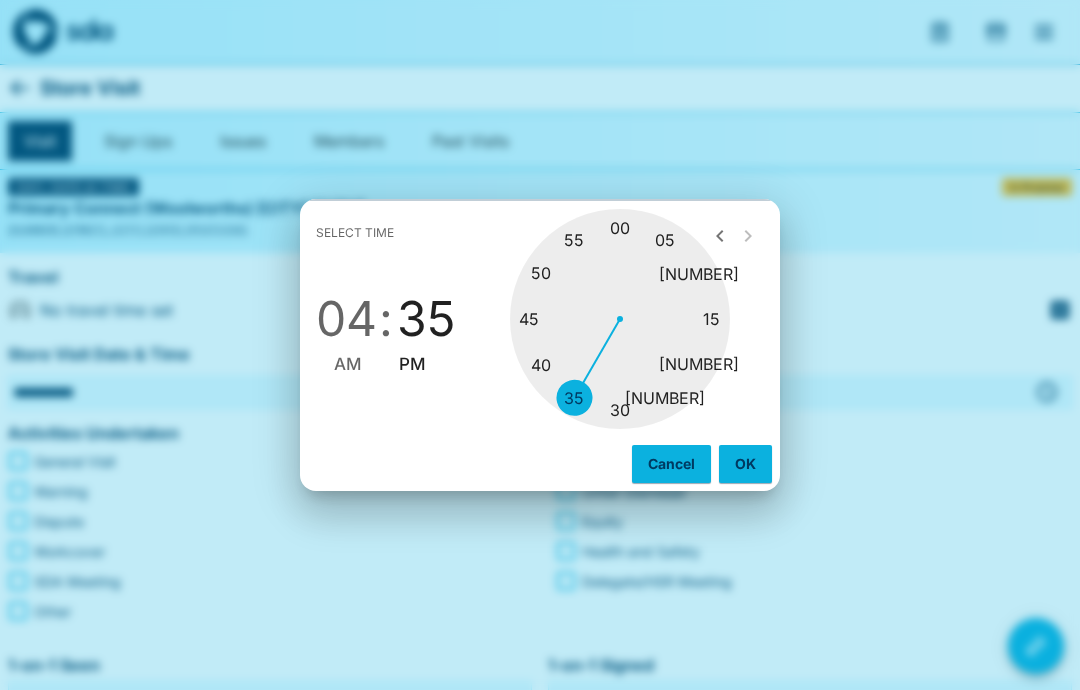 type on "********" 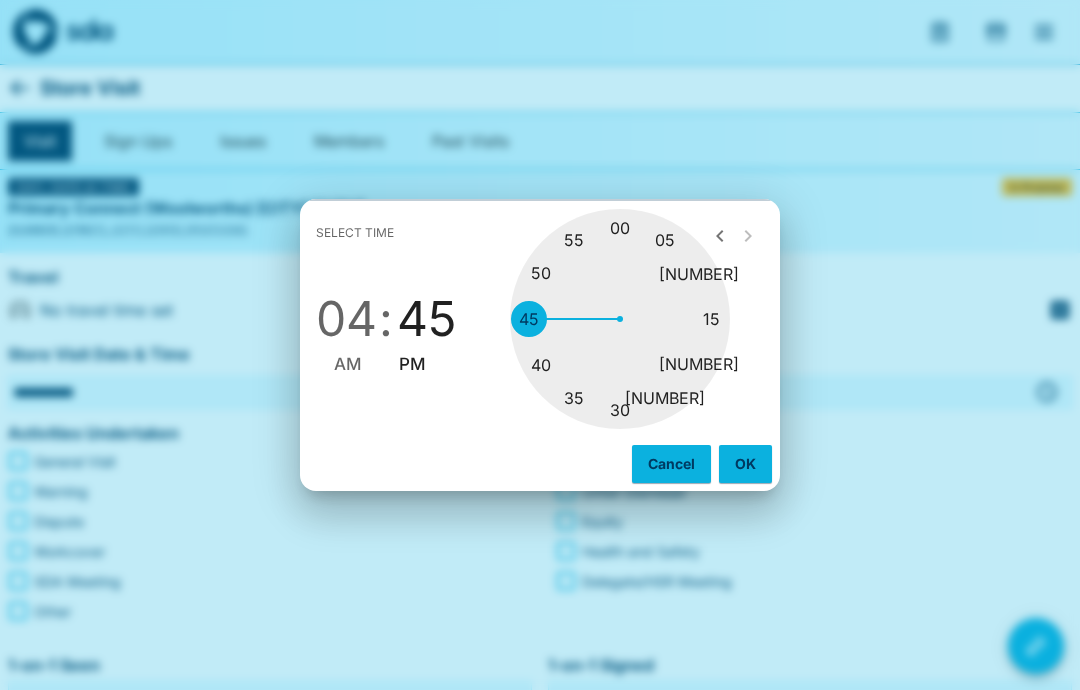 click on "PM" at bounding box center (412, 364) 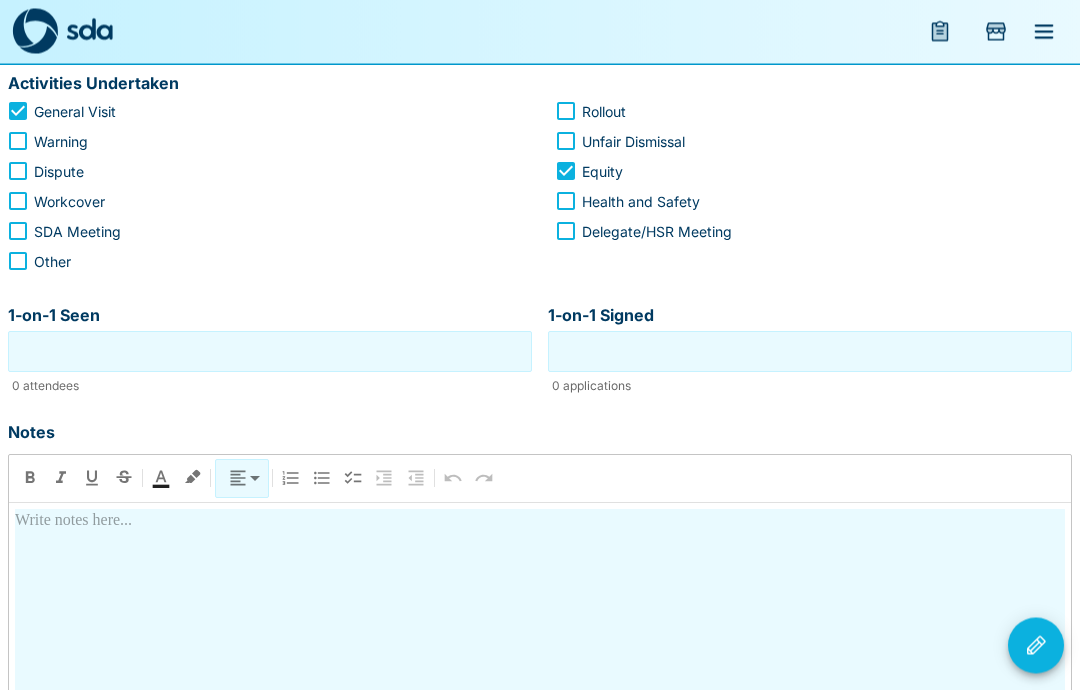 scroll, scrollTop: 352, scrollLeft: 0, axis: vertical 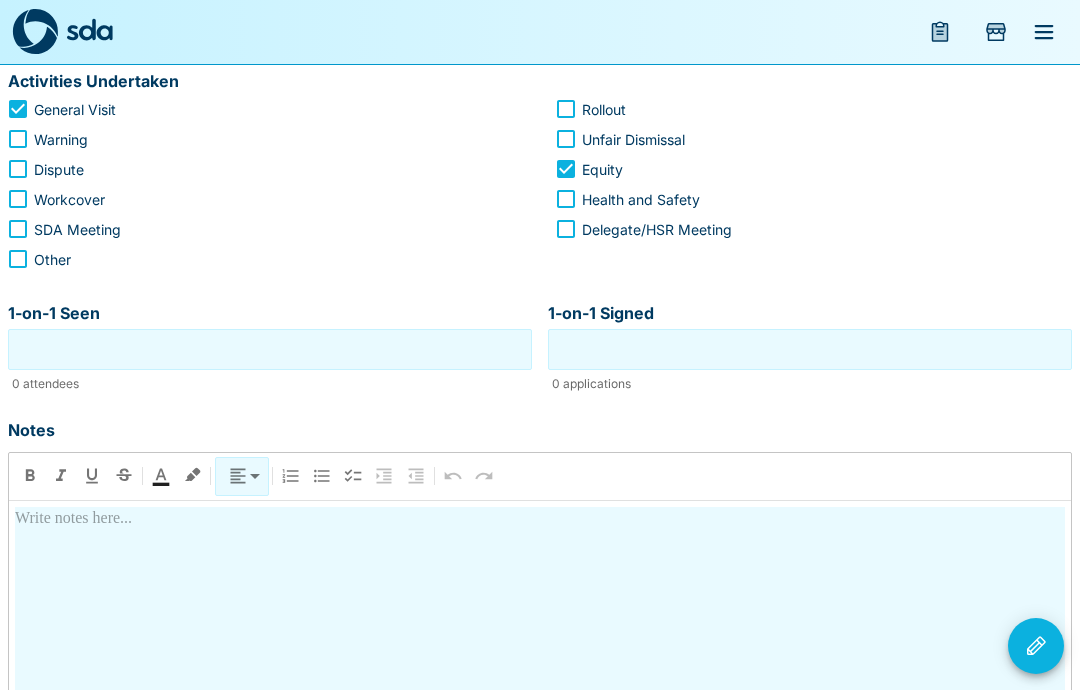 click at bounding box center (540, 679) 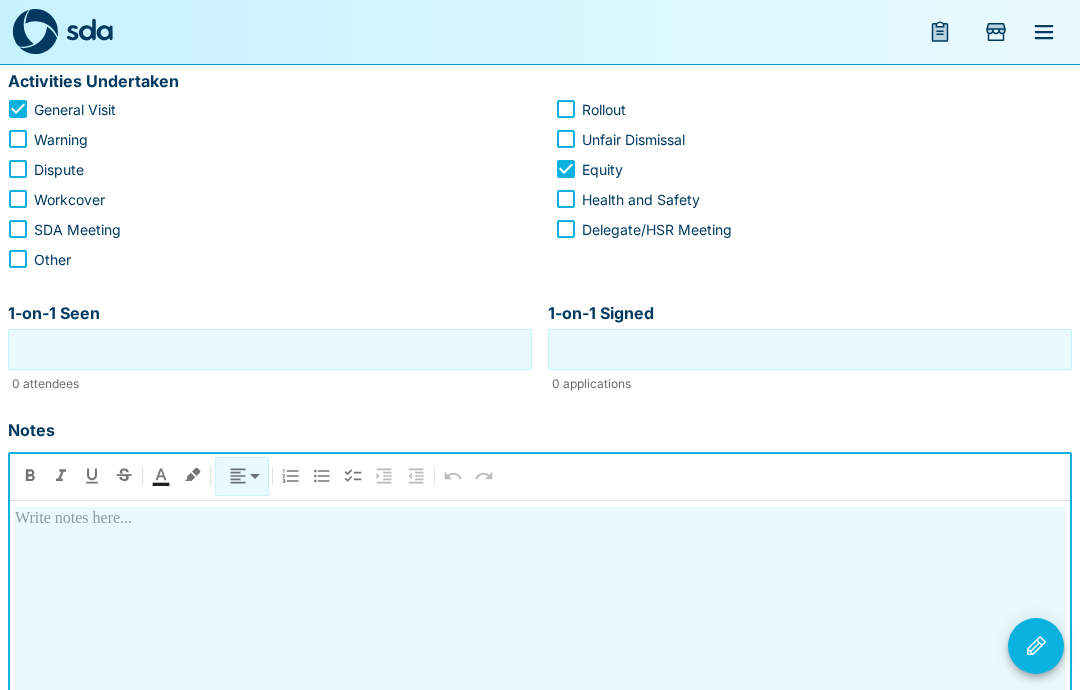 scroll, scrollTop: 351, scrollLeft: 0, axis: vertical 